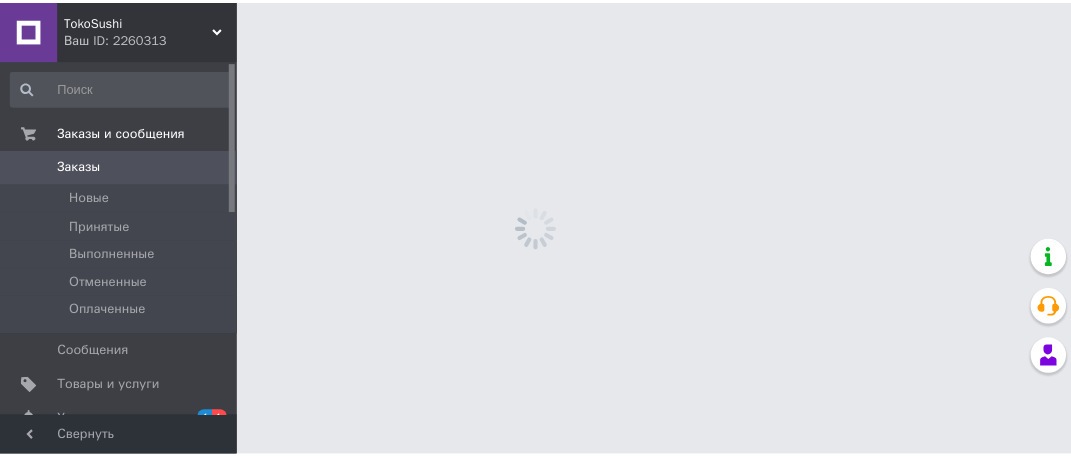 scroll, scrollTop: 0, scrollLeft: 0, axis: both 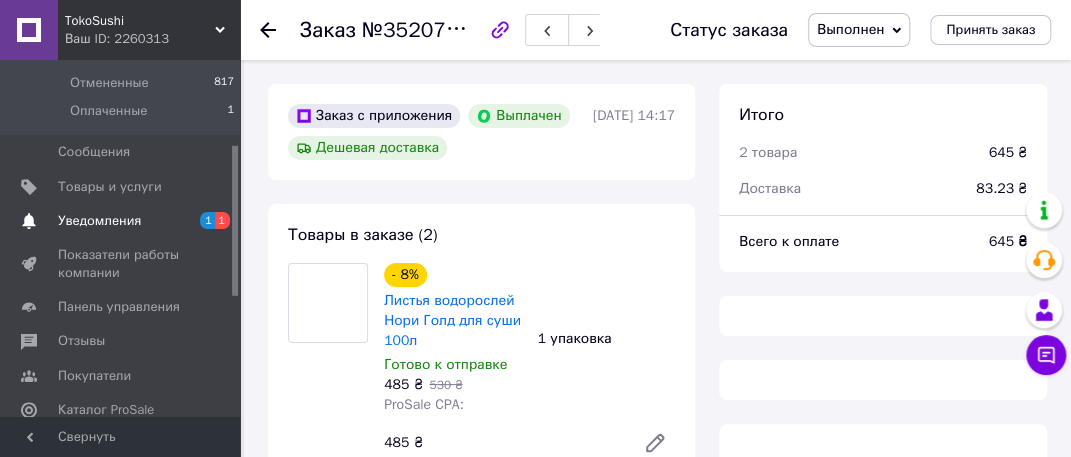 click on "Уведомления" at bounding box center [99, 221] 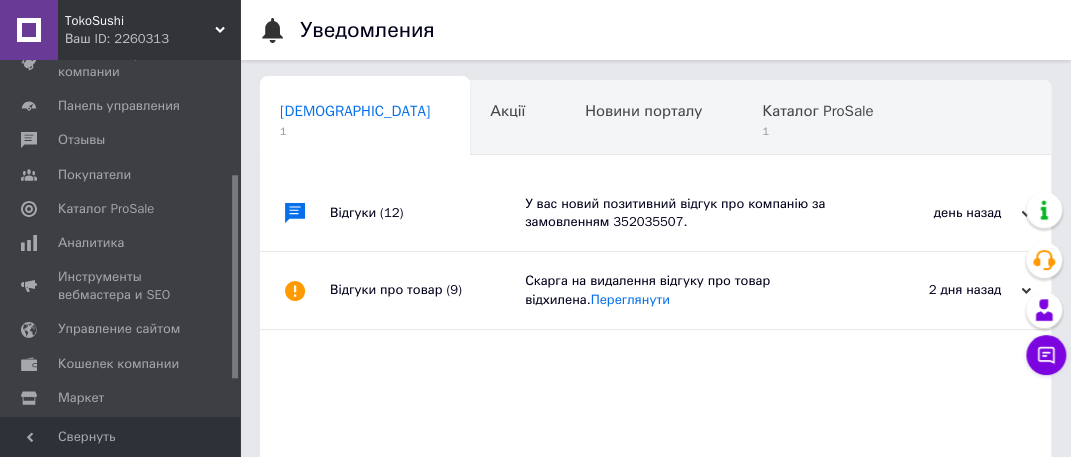 scroll, scrollTop: 0, scrollLeft: 10, axis: horizontal 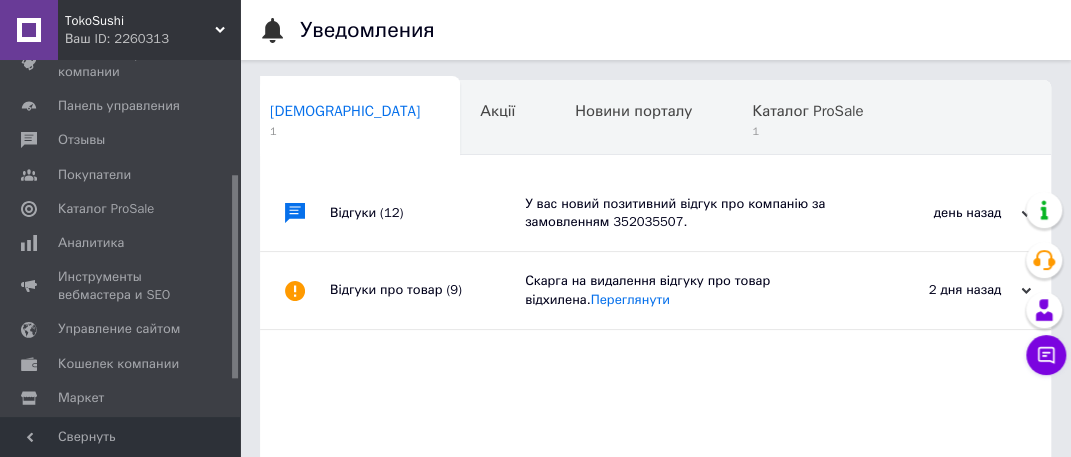 click on "У вас новий позитивний відгук про компанію за замовленням 352035507." at bounding box center (678, 213) 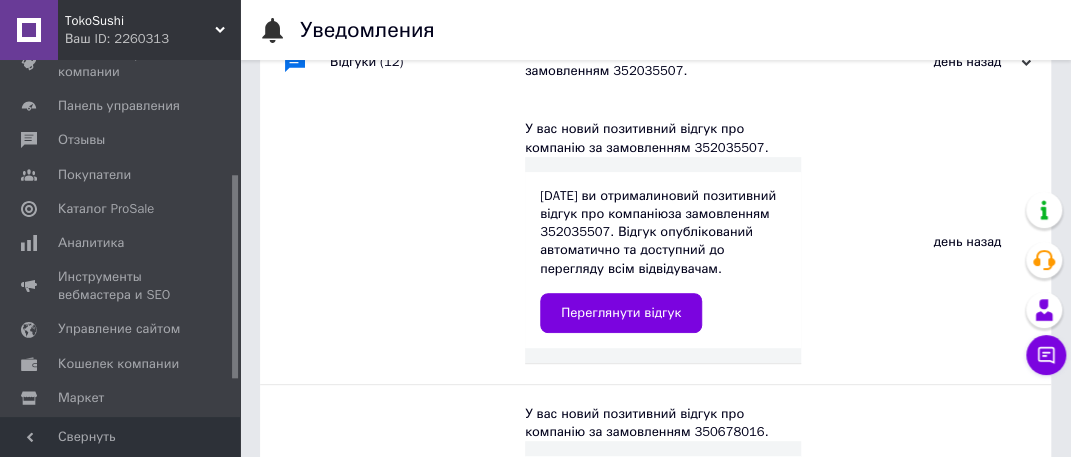 scroll, scrollTop: 200, scrollLeft: 0, axis: vertical 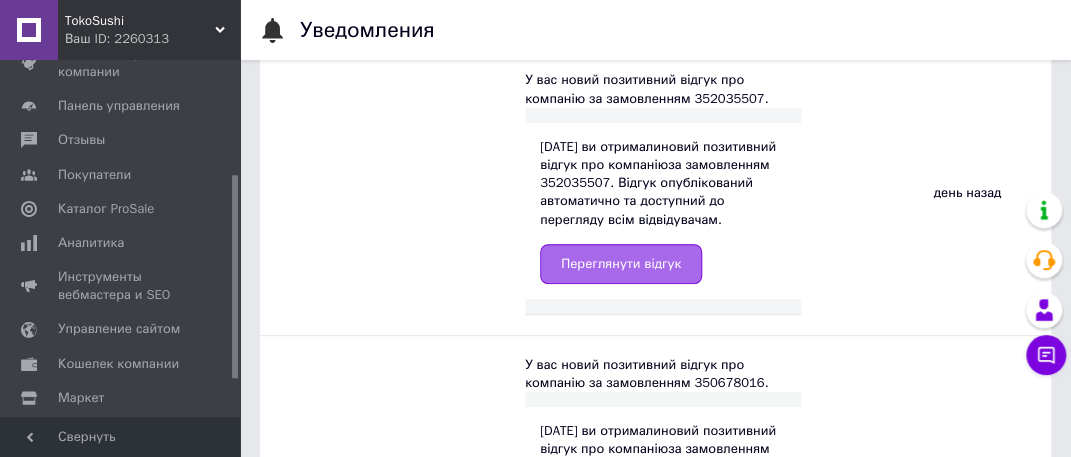click on "Переглянути відгук" at bounding box center (621, 264) 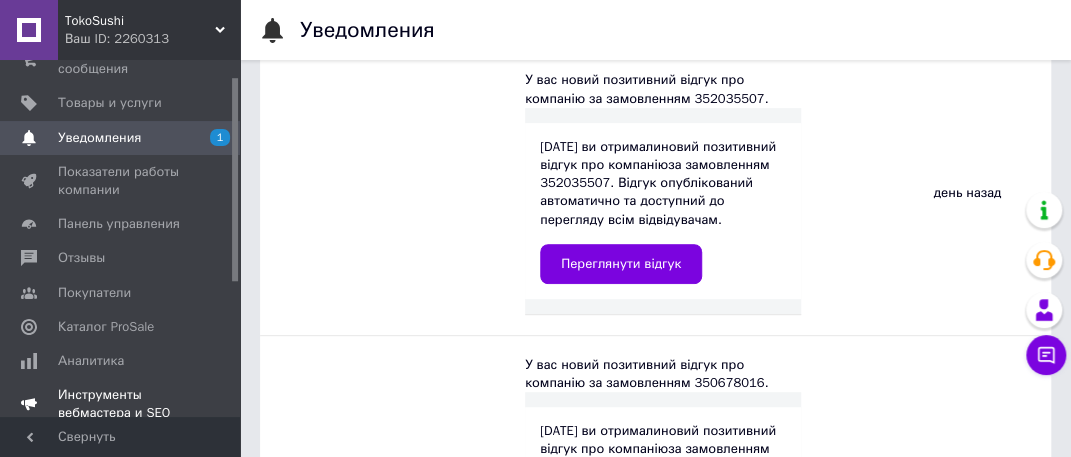 scroll, scrollTop: 0, scrollLeft: 0, axis: both 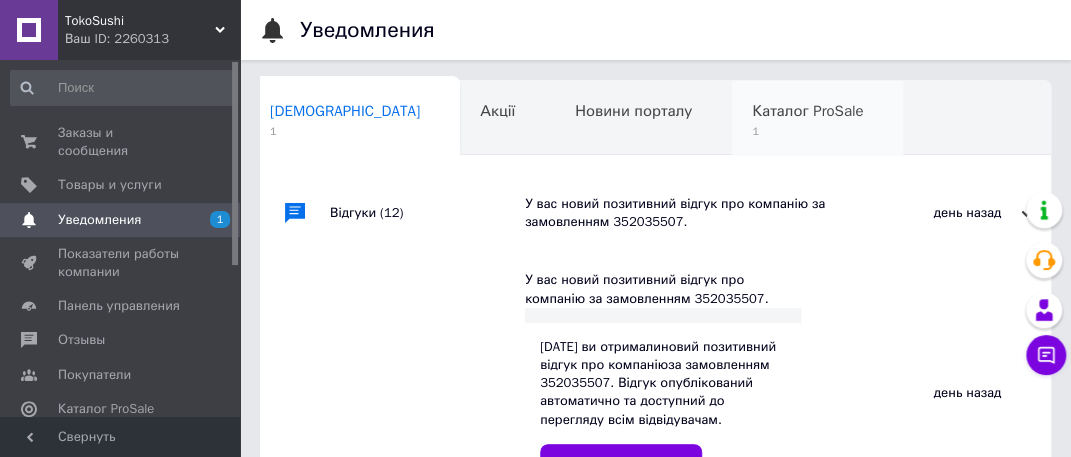 click on "Каталог ProSale" at bounding box center [807, 111] 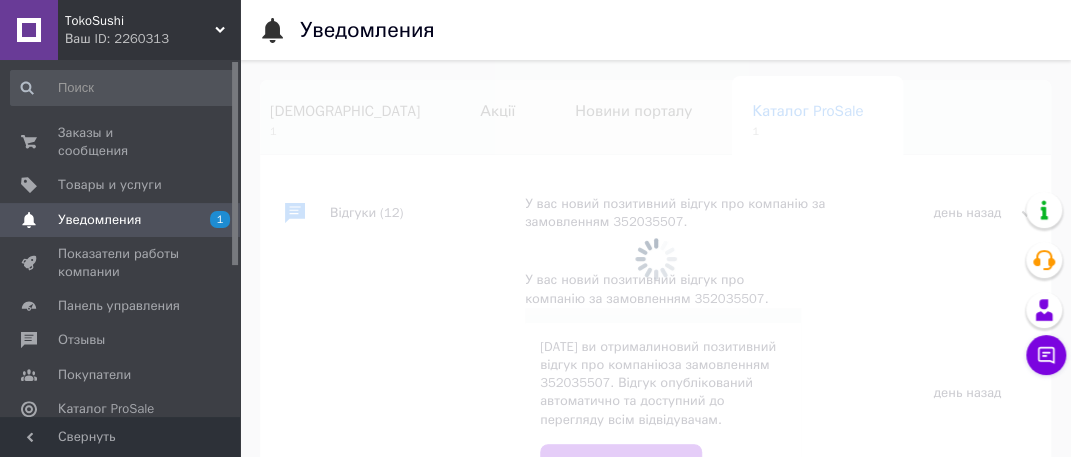 scroll, scrollTop: 0, scrollLeft: 160, axis: horizontal 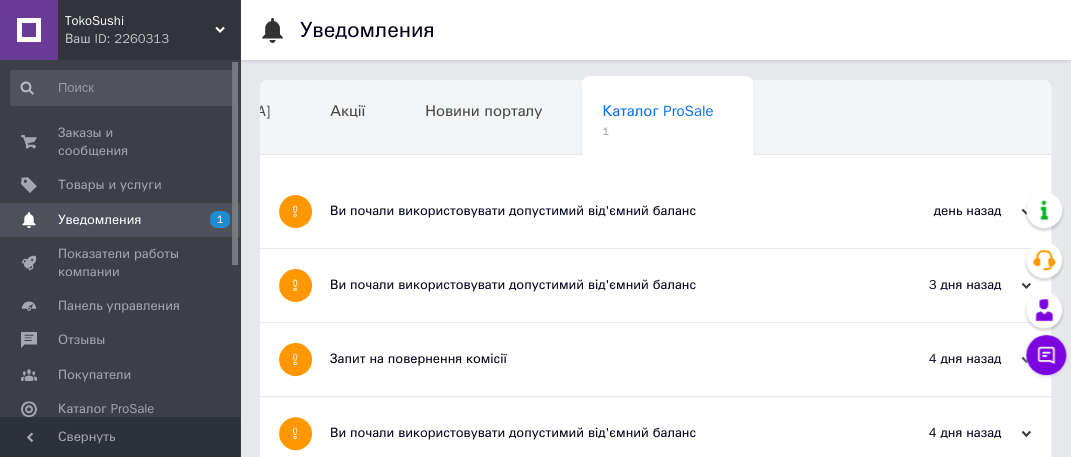 click on "Ви почали використовувати допустимий від'ємний баланс" at bounding box center [580, 211] 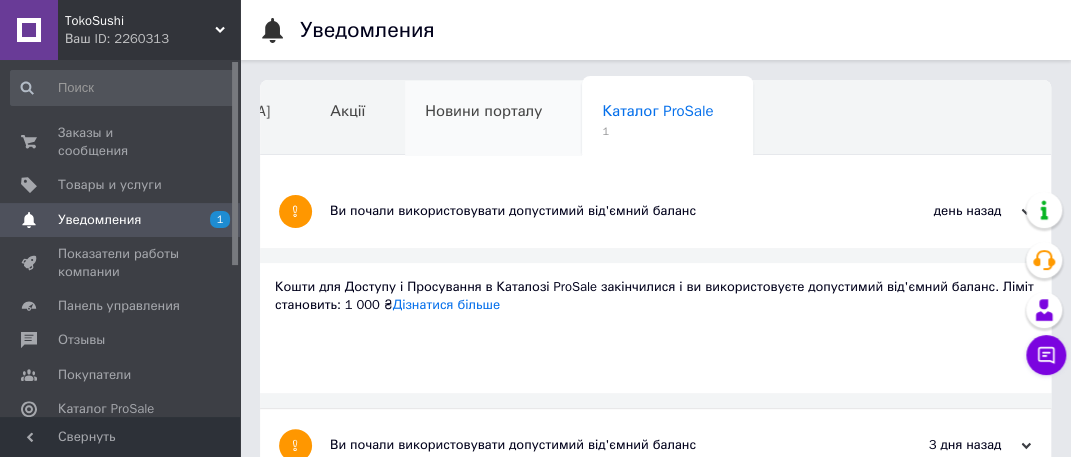 click on "Новини порталу" at bounding box center (483, 111) 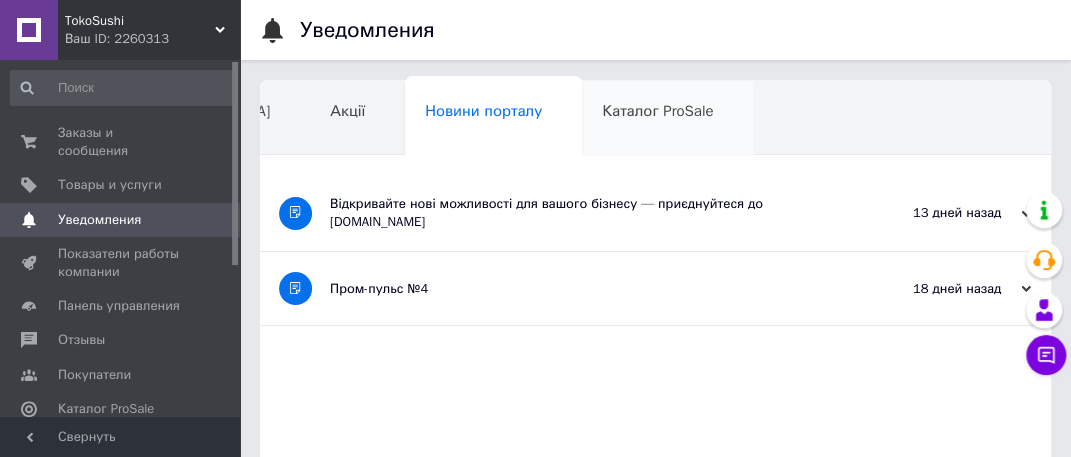 click on "Каталог ProSale" at bounding box center (667, 119) 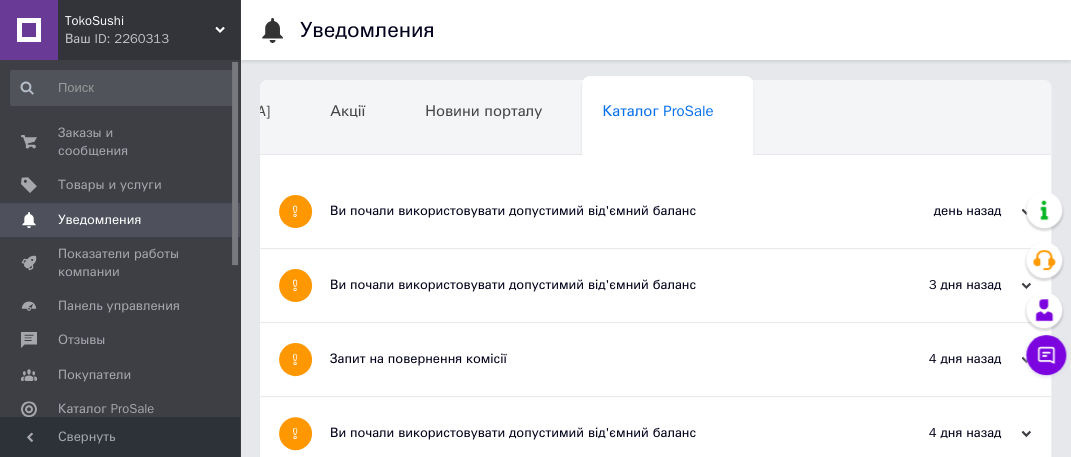 click on "Навчання та заходи" at bounding box center [191, 187] 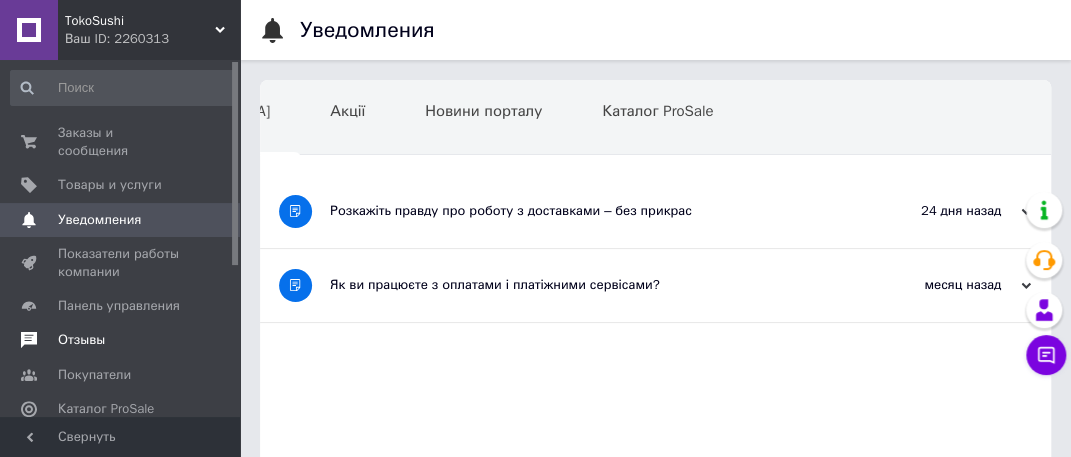 click on "Отзывы" at bounding box center [81, 340] 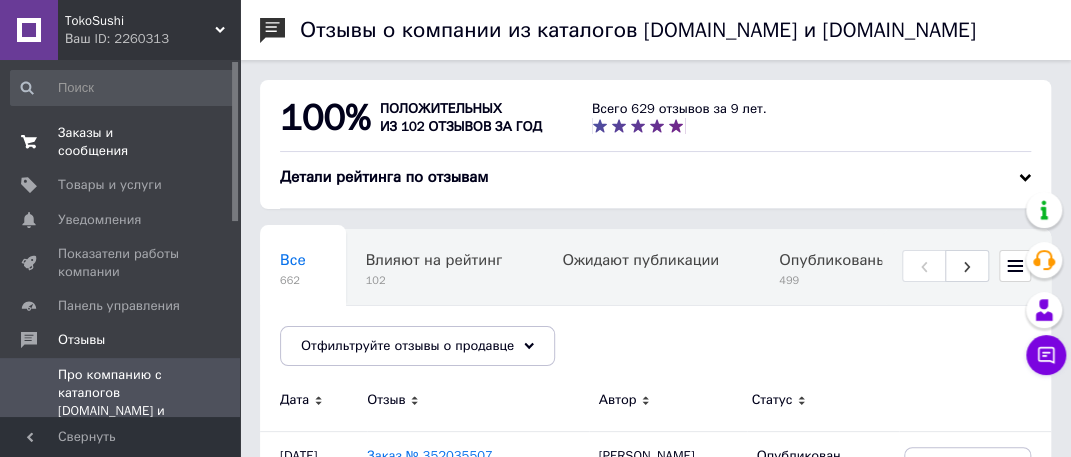 click on "Заказы и сообщения" at bounding box center (121, 142) 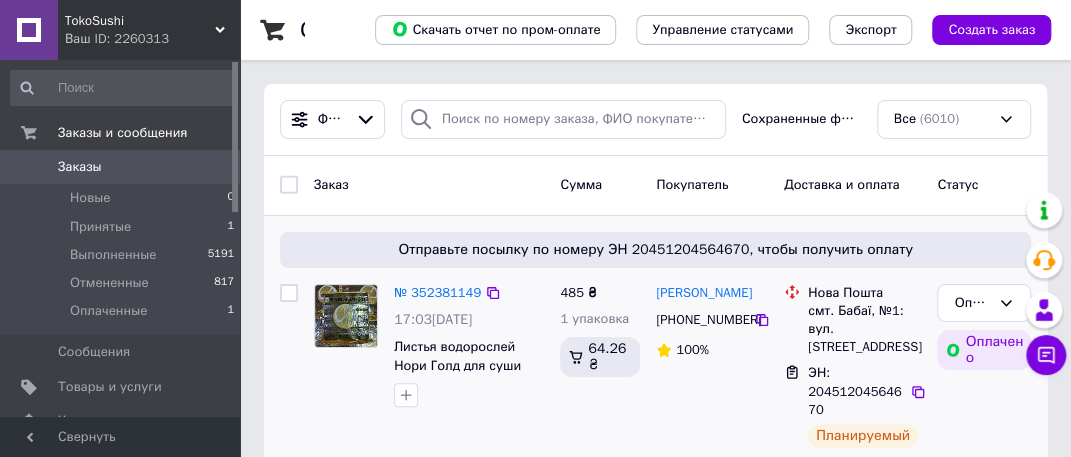 scroll, scrollTop: 81, scrollLeft: 0, axis: vertical 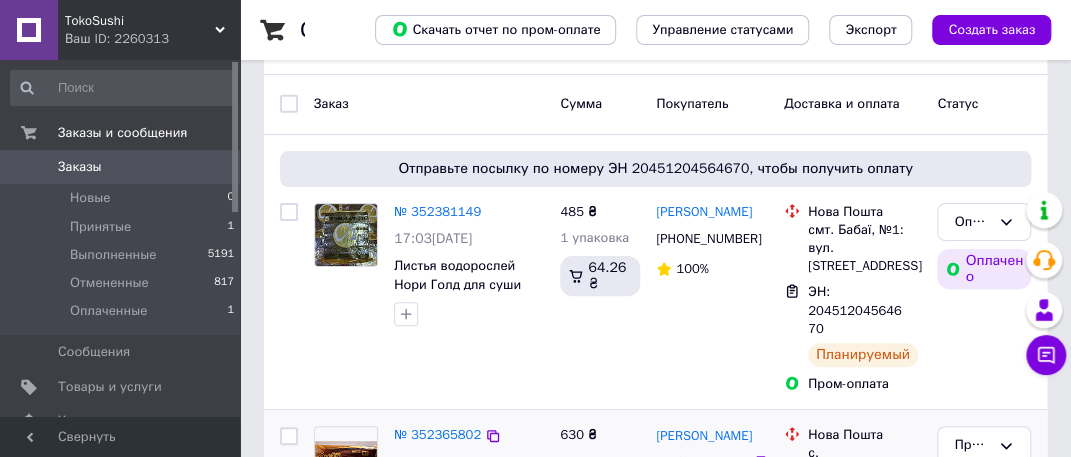 click on "[PERSON_NAME] [PHONE_NUMBER] 100%" at bounding box center [712, 298] 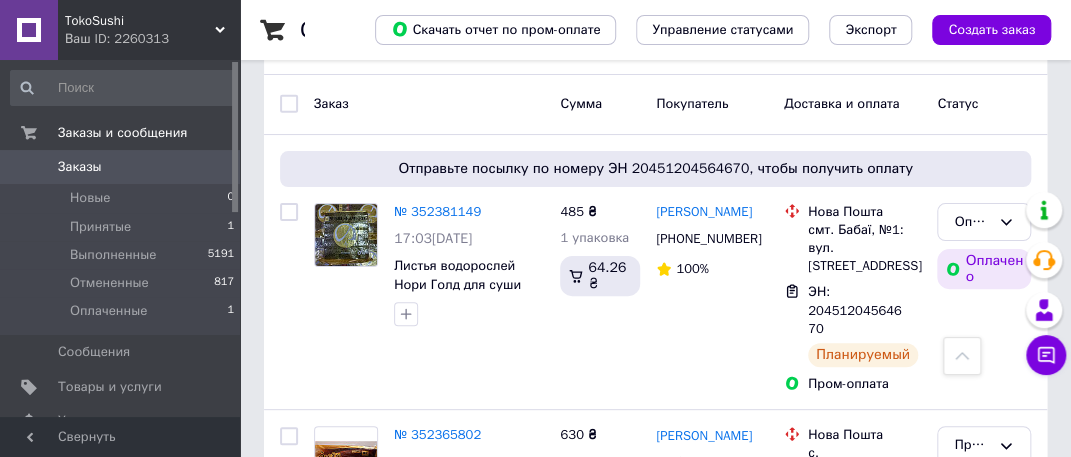 scroll, scrollTop: 600, scrollLeft: 0, axis: vertical 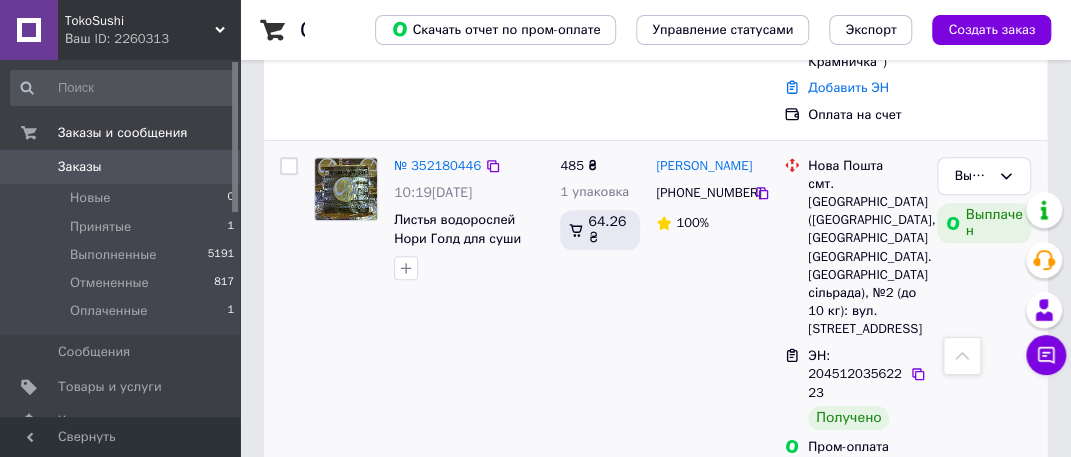 click on "Листья водорослей Нори Голд для суши 100л" at bounding box center (469, 229) 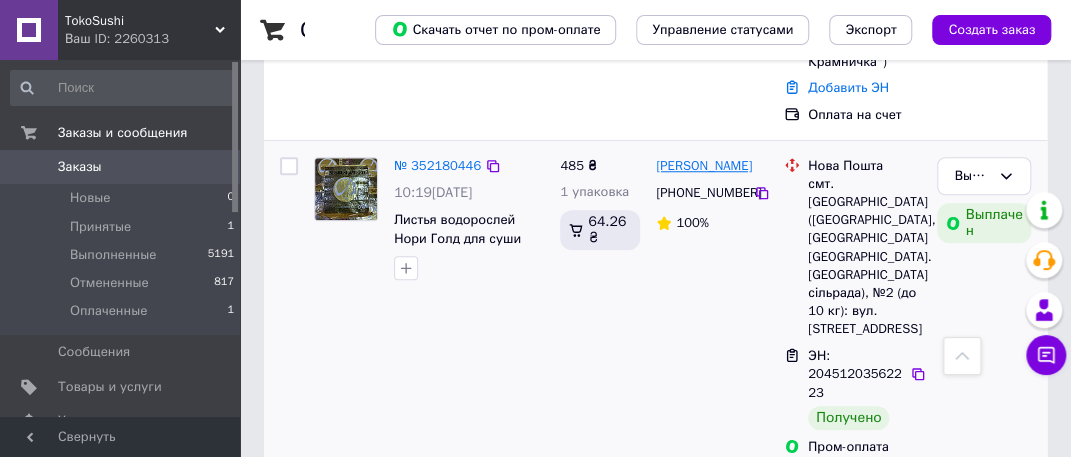 click on "[PERSON_NAME]" at bounding box center (704, 166) 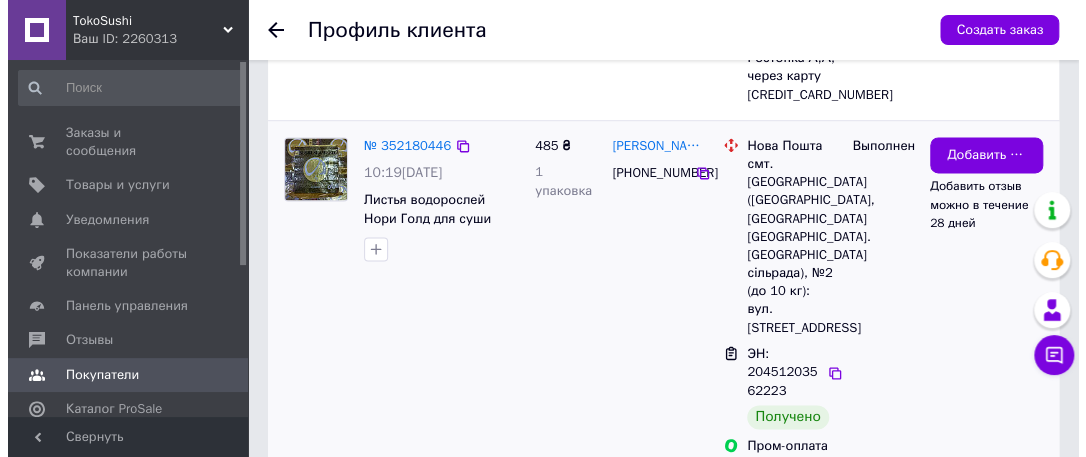 scroll, scrollTop: 954, scrollLeft: 0, axis: vertical 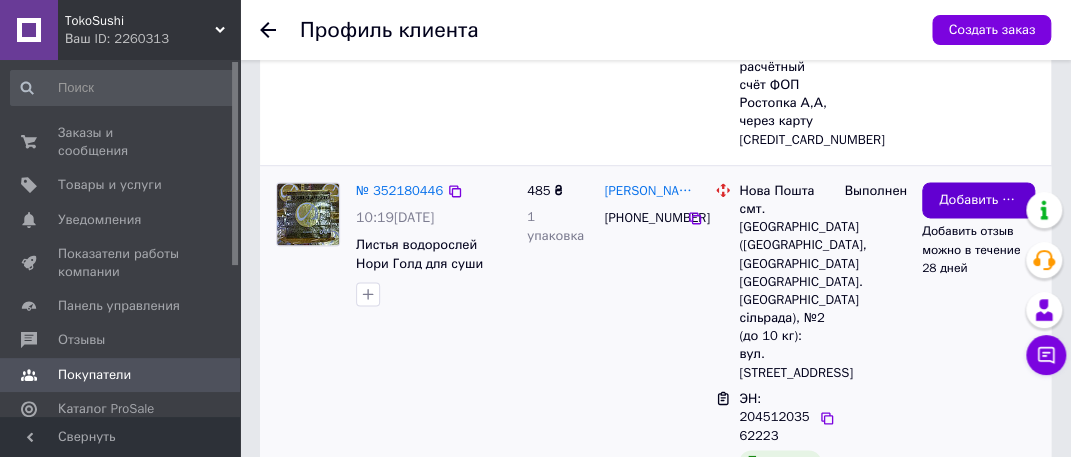 click on "Добавить отзыв" at bounding box center [978, 200] 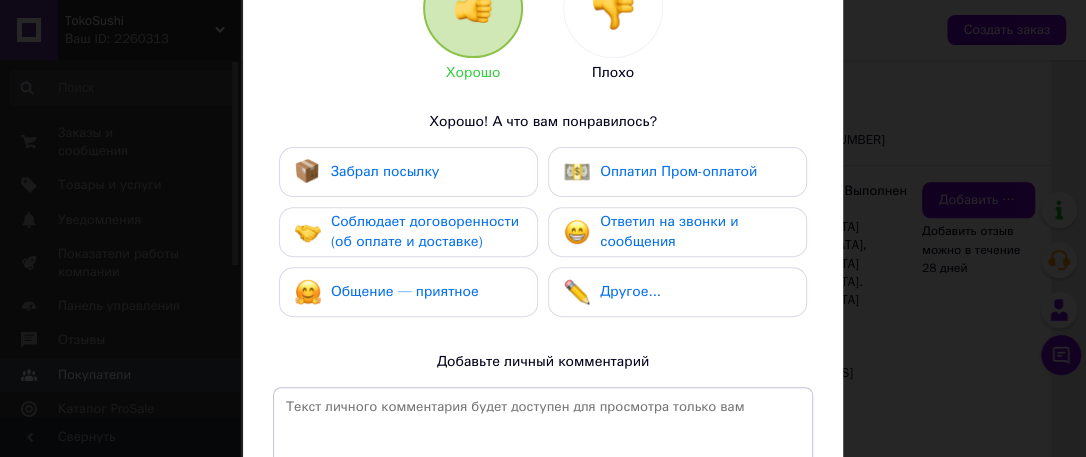 scroll, scrollTop: 300, scrollLeft: 0, axis: vertical 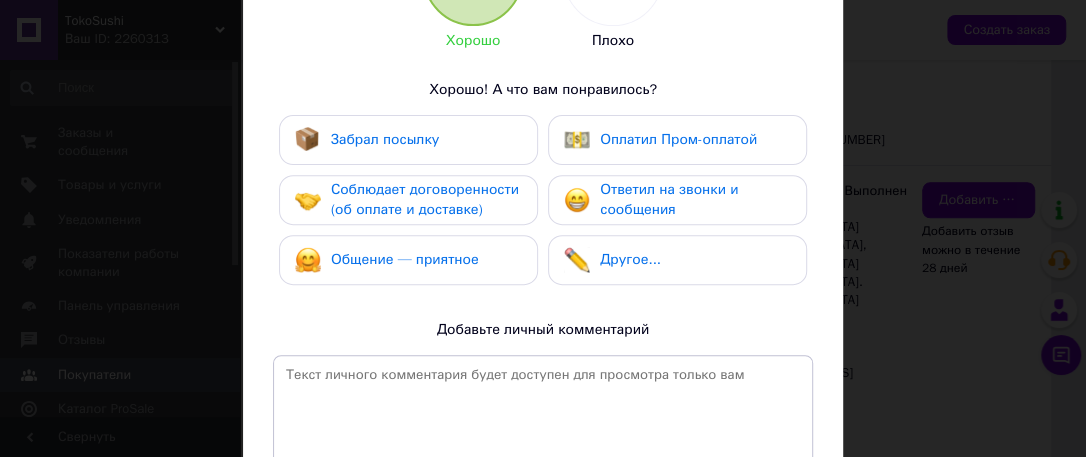 click on "Оплатил Пром-оплатой" at bounding box center (678, 139) 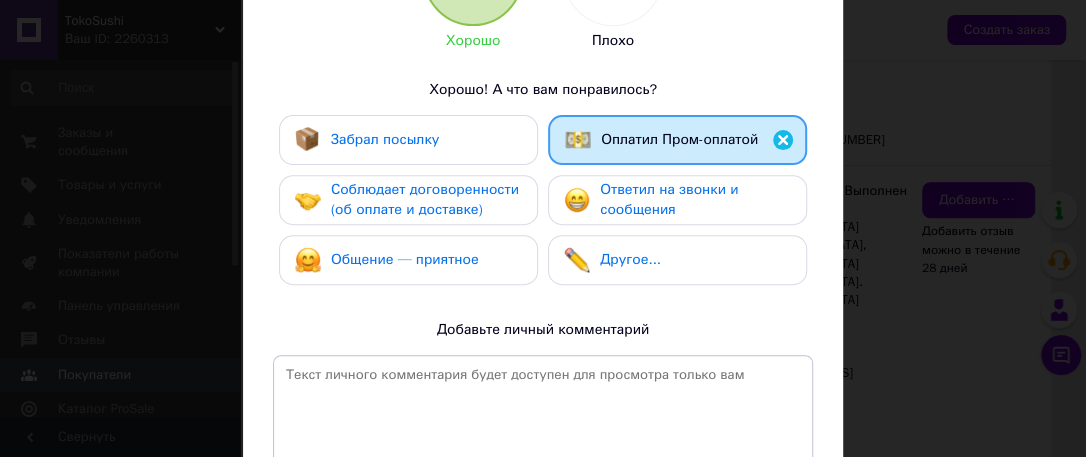 click on "Ответил на звонки и сообщения" at bounding box center [669, 199] 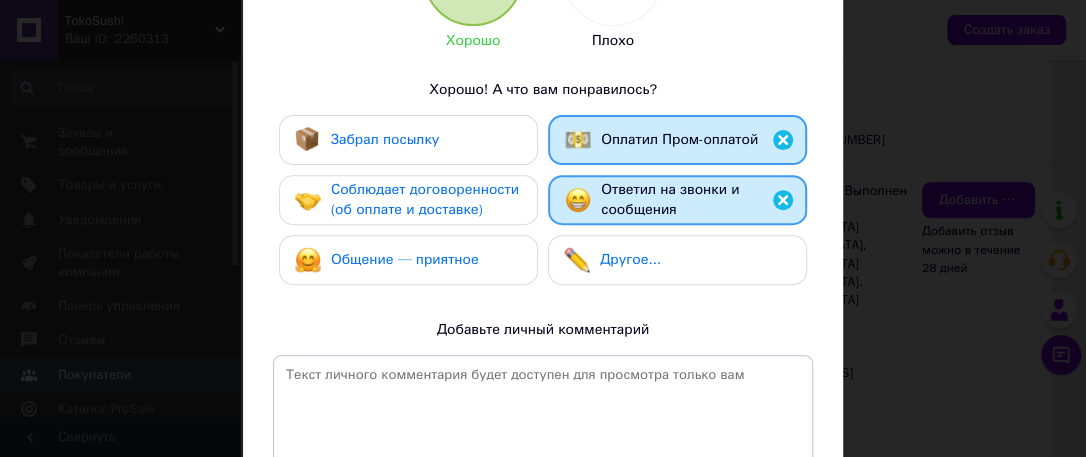 click on "Забрал посылку" at bounding box center (408, 140) 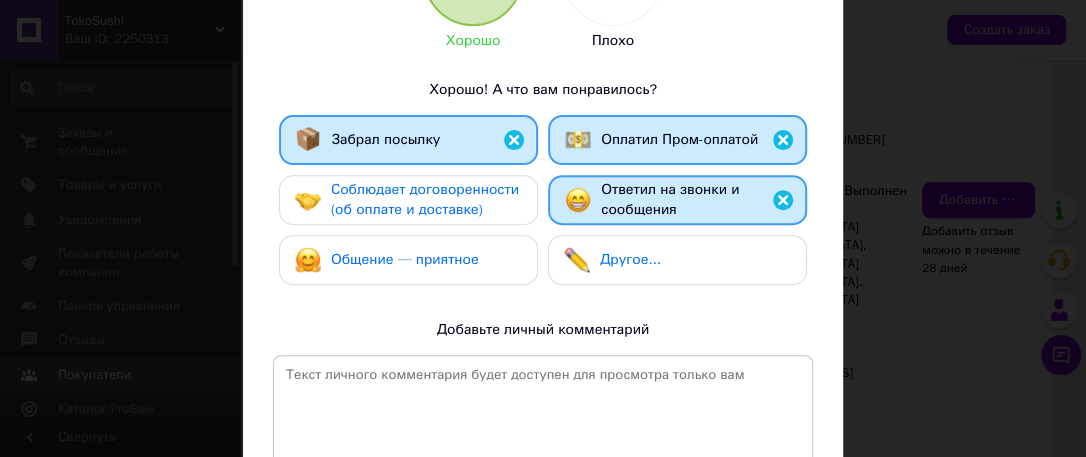 click on "Соблюдает договоренности (об оплате и доставке)" at bounding box center (425, 199) 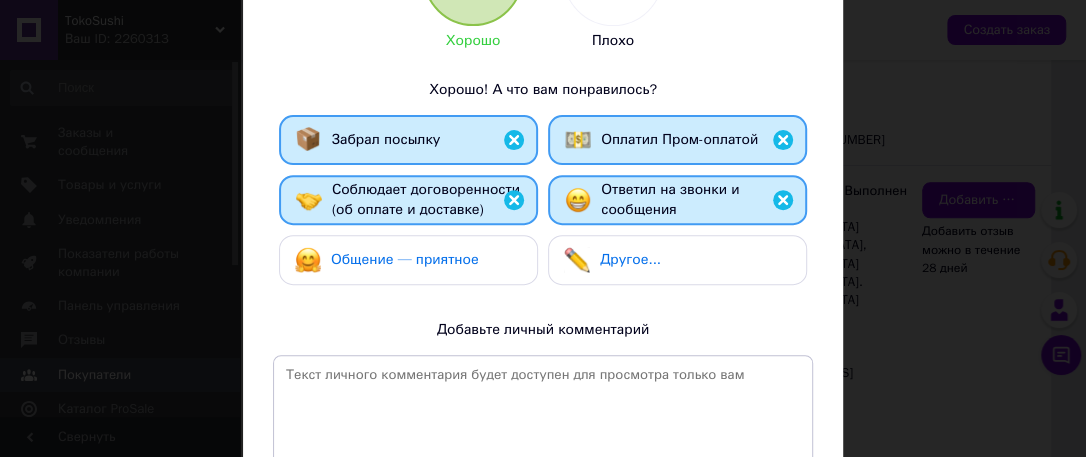 click on "Общение — приятное" at bounding box center [405, 259] 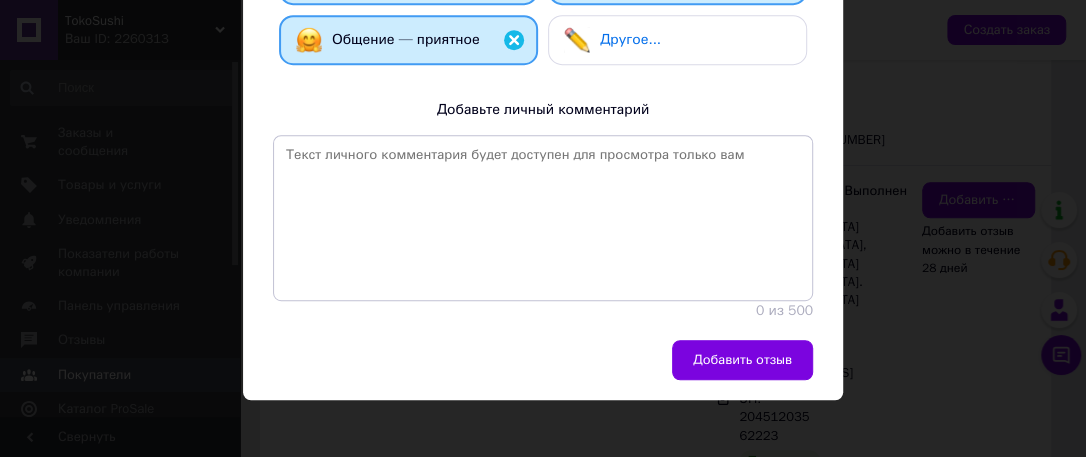 scroll, scrollTop: 527, scrollLeft: 0, axis: vertical 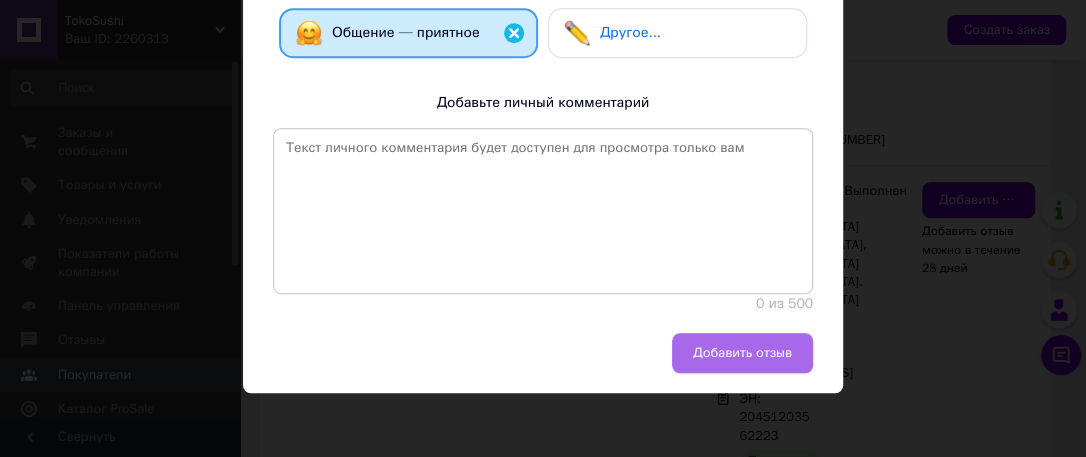 click on "Добавить отзыв" at bounding box center [742, 353] 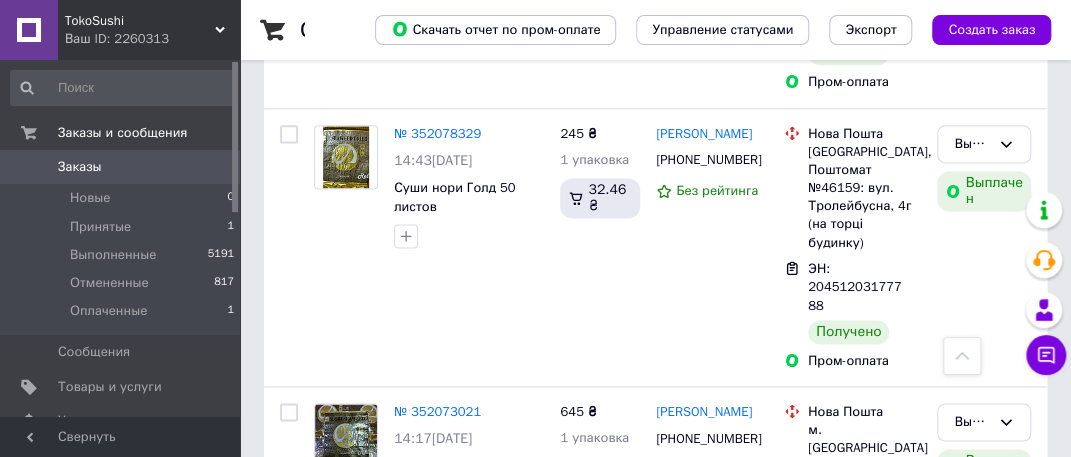 scroll, scrollTop: 1000, scrollLeft: 0, axis: vertical 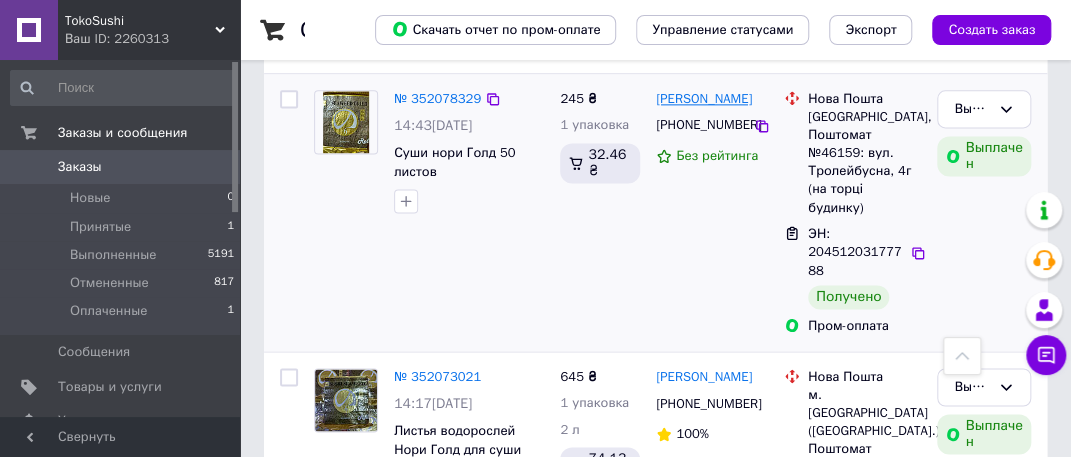 click on "[PERSON_NAME]" at bounding box center [704, 99] 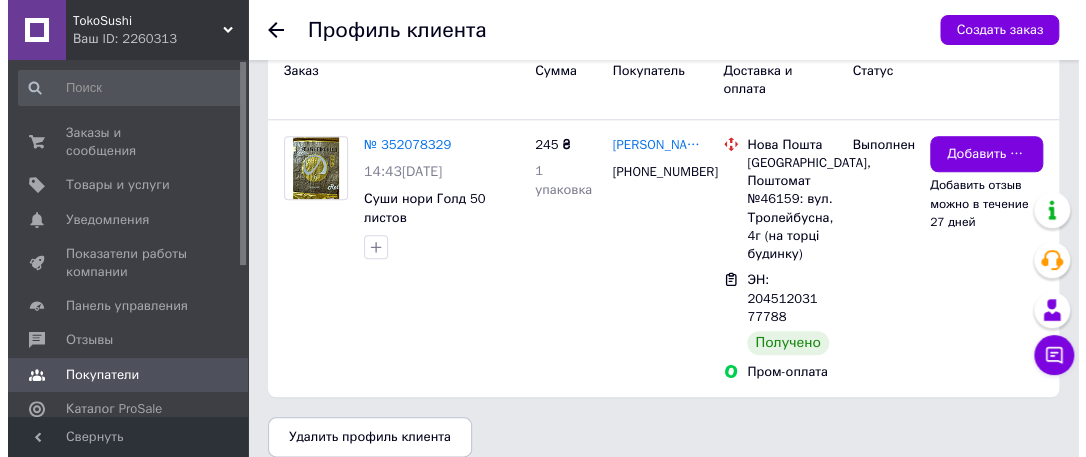 scroll, scrollTop: 669, scrollLeft: 0, axis: vertical 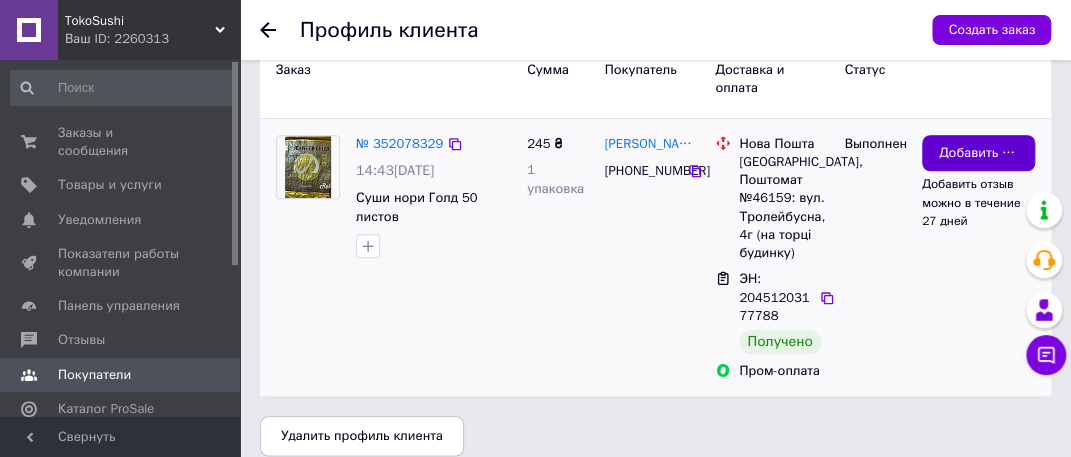 click on "Добавить отзыв" at bounding box center [978, 153] 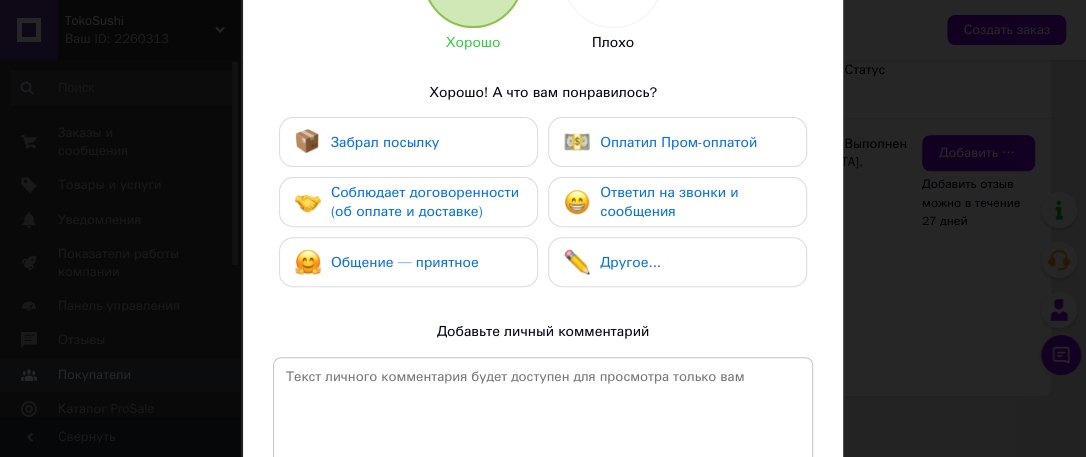 scroll, scrollTop: 300, scrollLeft: 0, axis: vertical 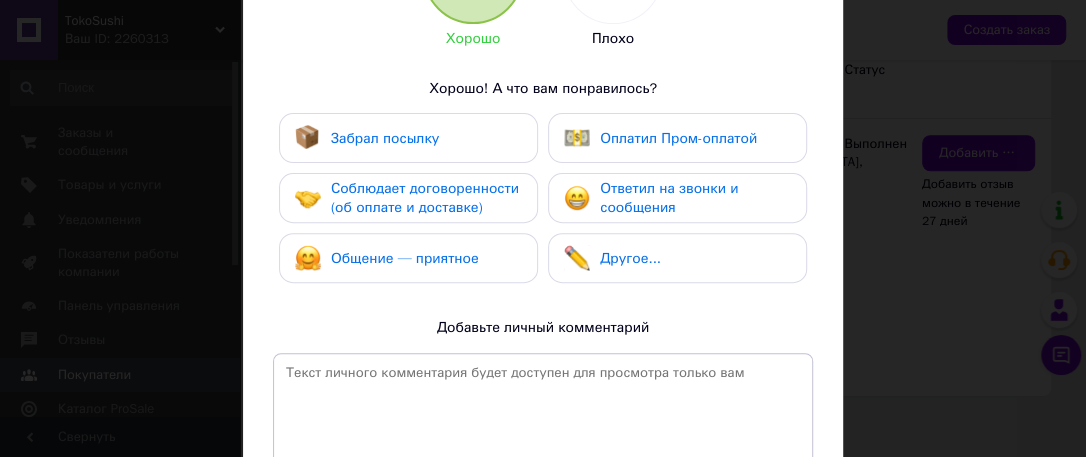 click on "Оплатил Пром-оплатой" at bounding box center [678, 138] 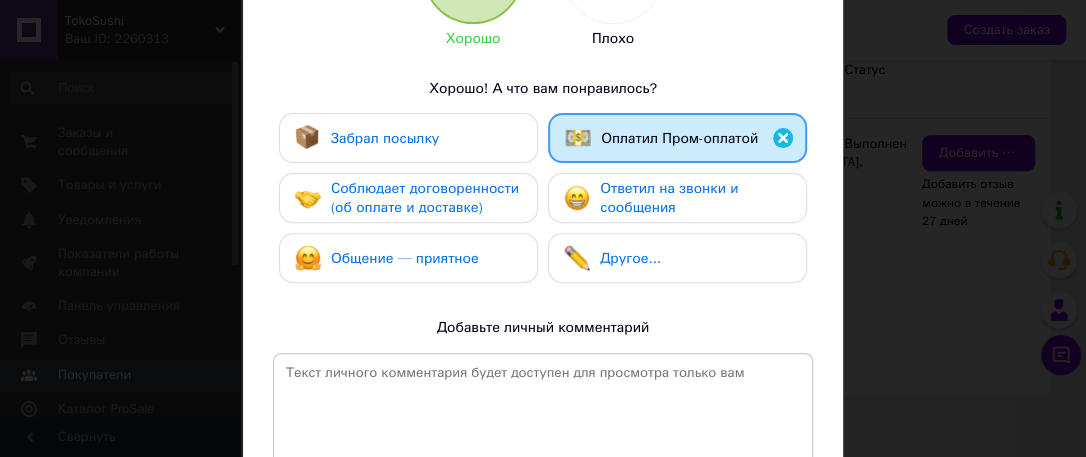 click on "Забрал посылку" at bounding box center [408, 138] 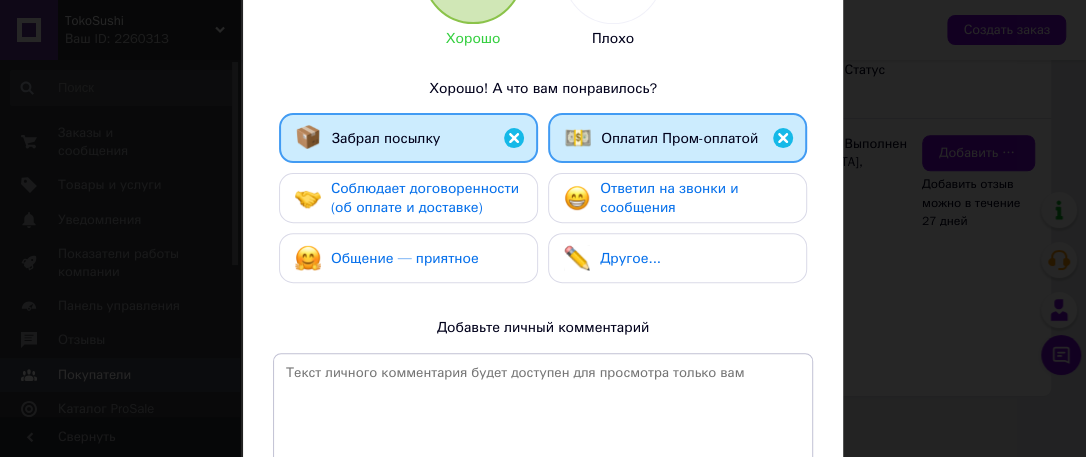 click on "Соблюдает договоренности (об оплате и доставке)" at bounding box center (425, 198) 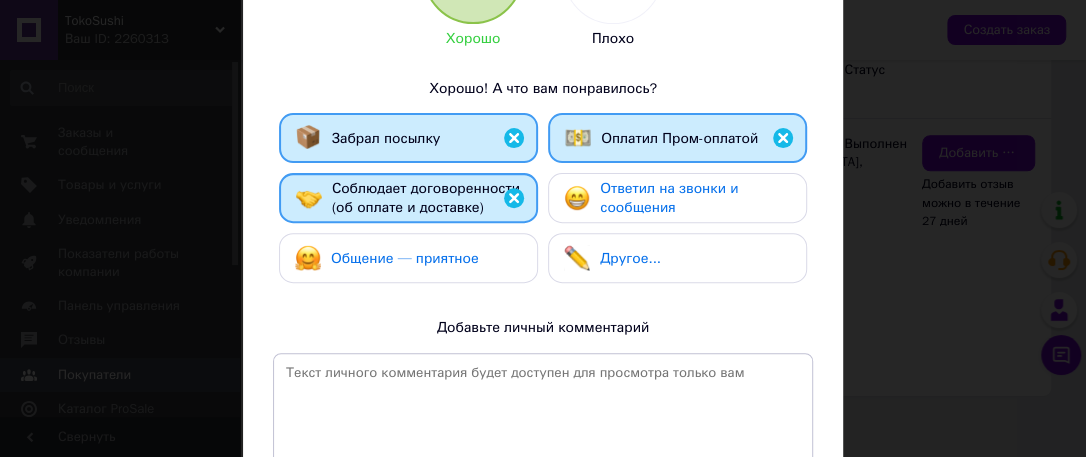 click on "Общение — приятное" at bounding box center [405, 258] 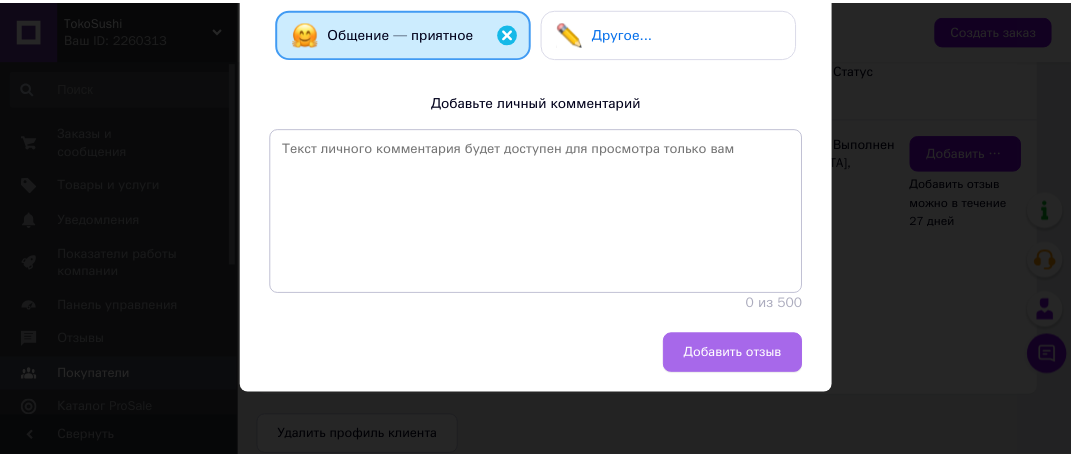 scroll, scrollTop: 526, scrollLeft: 0, axis: vertical 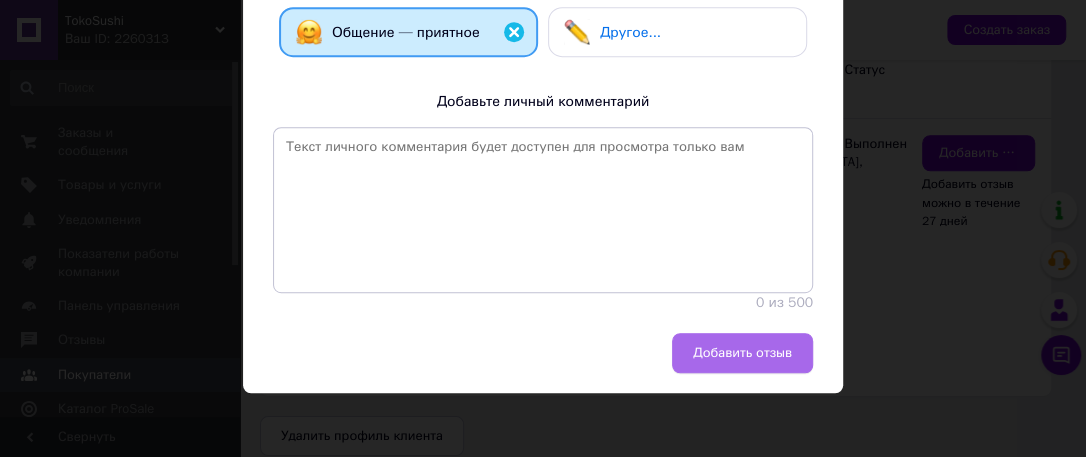 click on "Добавить отзыв" at bounding box center (742, 353) 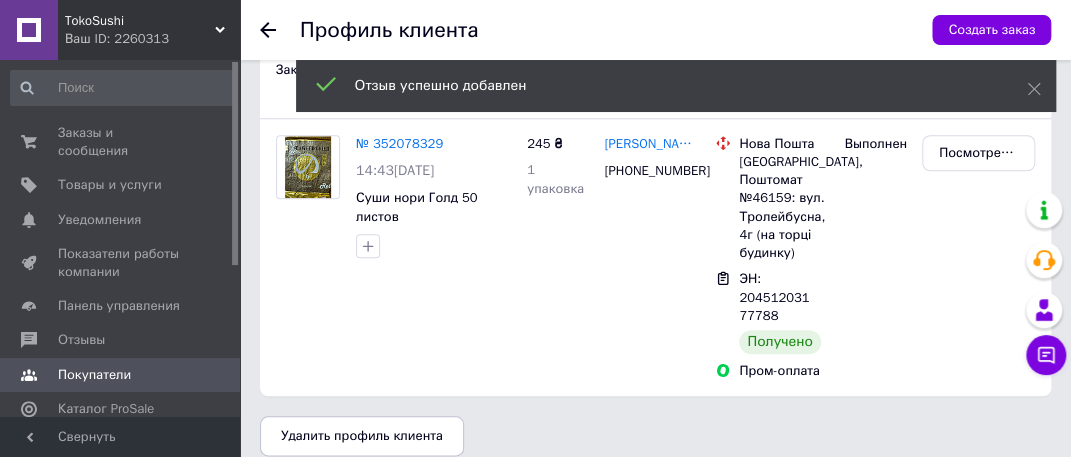 click 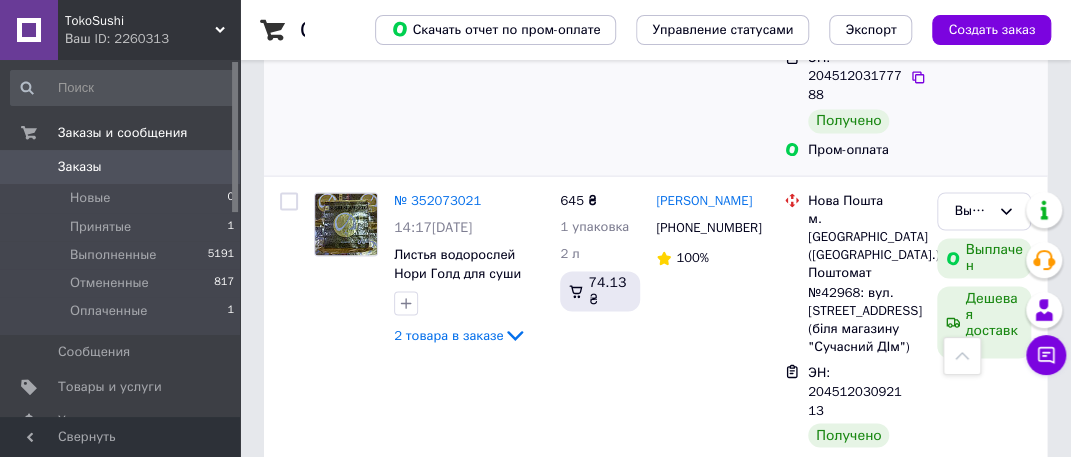 scroll, scrollTop: 1200, scrollLeft: 0, axis: vertical 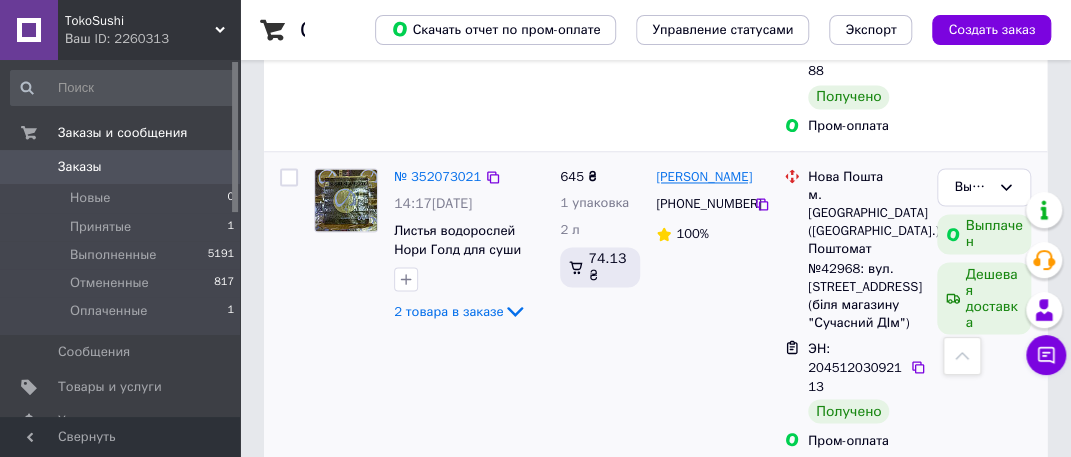 click on "[PERSON_NAME]" at bounding box center (704, 177) 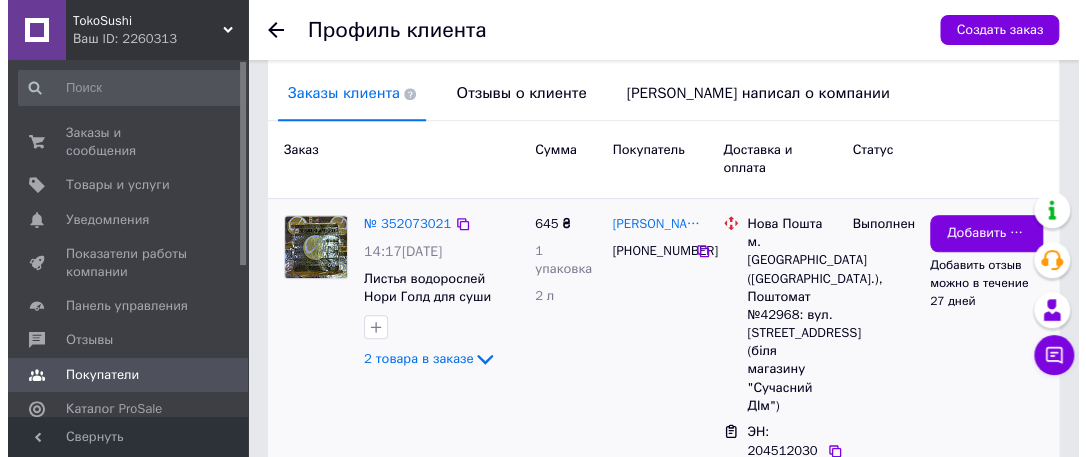 scroll, scrollTop: 641, scrollLeft: 0, axis: vertical 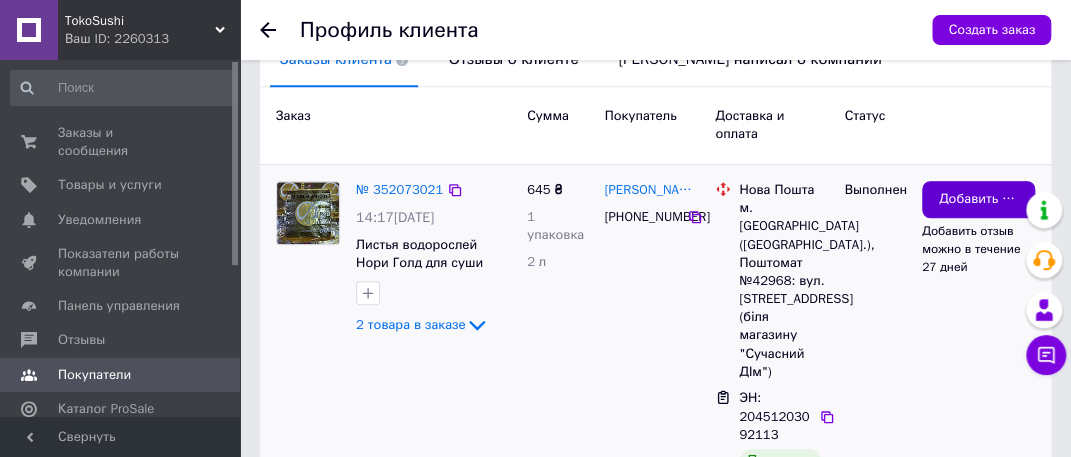 click on "Добавить отзыв" at bounding box center (978, 199) 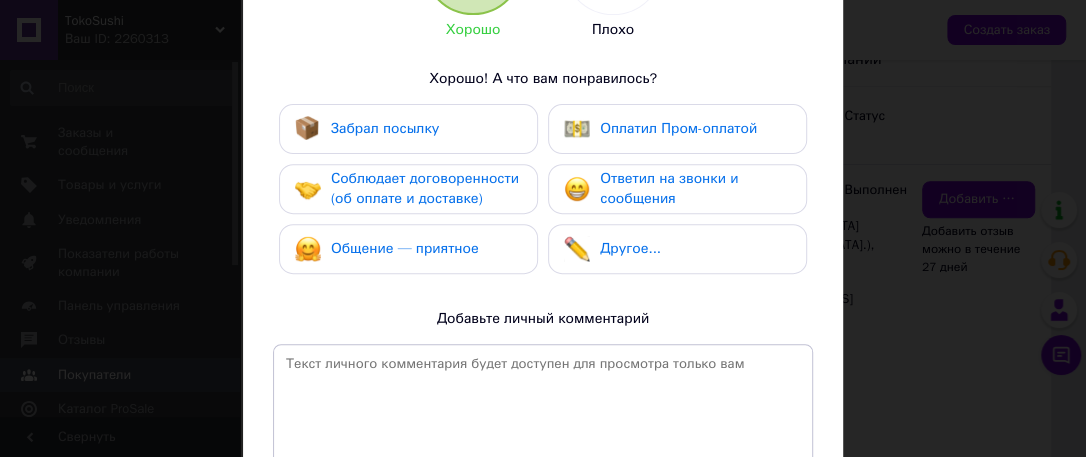 scroll, scrollTop: 400, scrollLeft: 0, axis: vertical 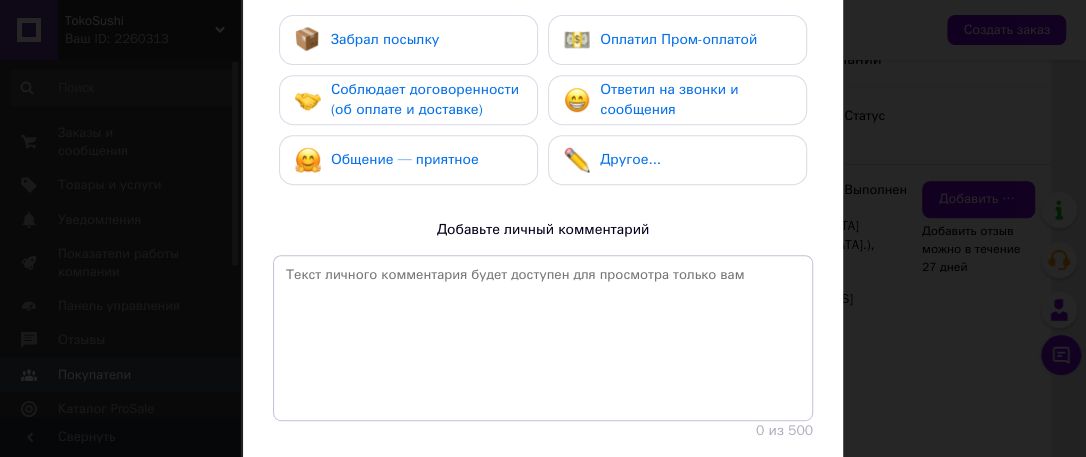 click on "Оплатил Пром-оплатой" at bounding box center (678, 39) 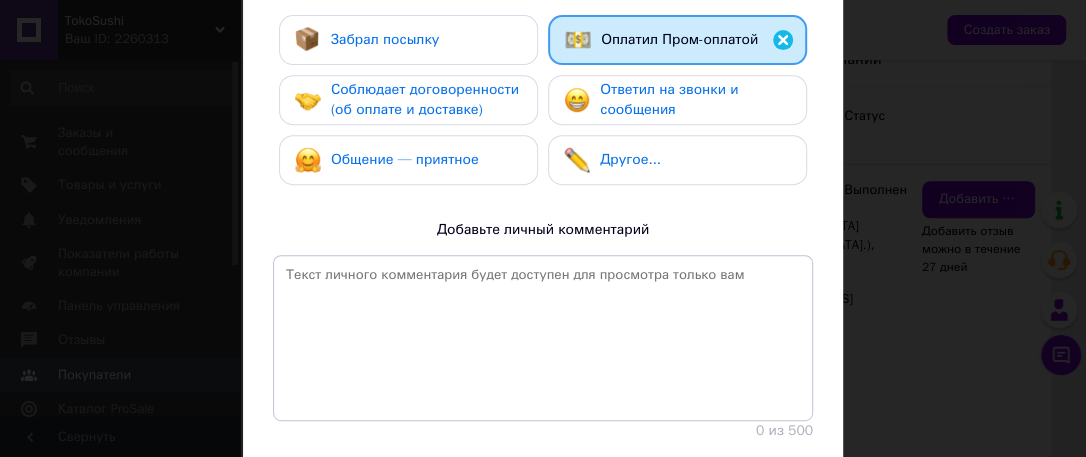 click on "Забрал посылку" at bounding box center (385, 39) 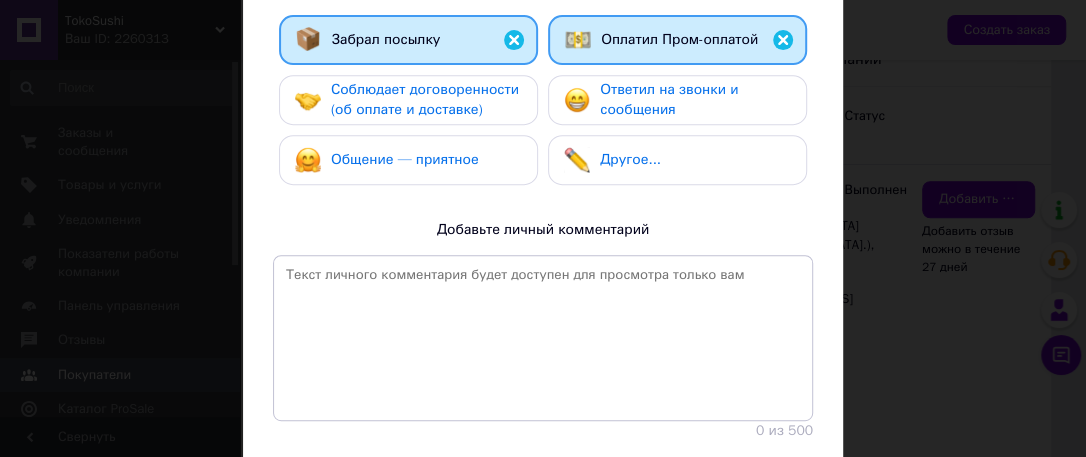 click on "Соблюдает договоренности (об оплате и доставке)" at bounding box center (425, 99) 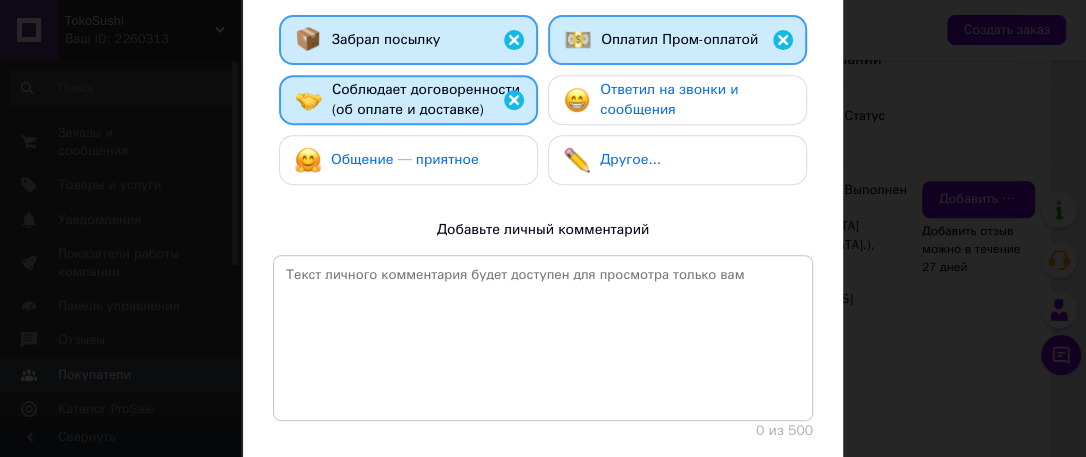 click on "Общение — приятное" at bounding box center [405, 159] 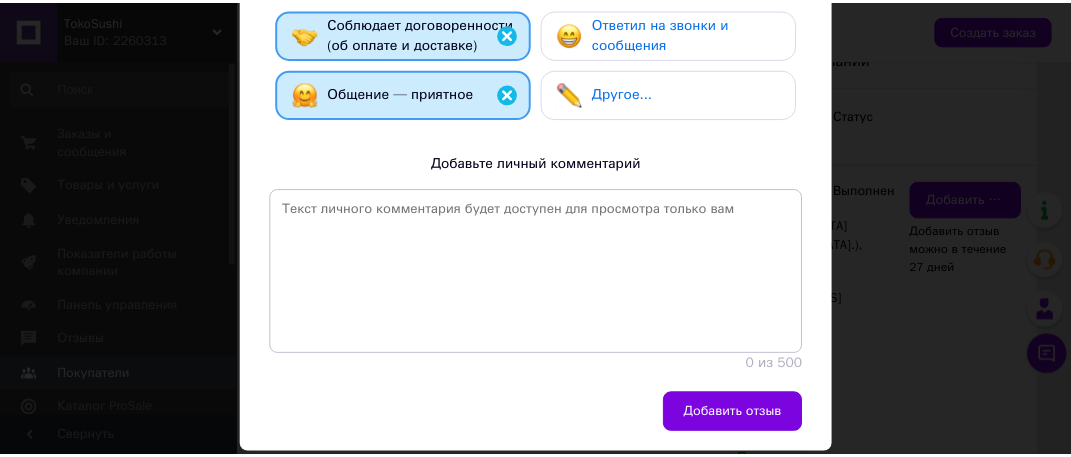 scroll, scrollTop: 527, scrollLeft: 0, axis: vertical 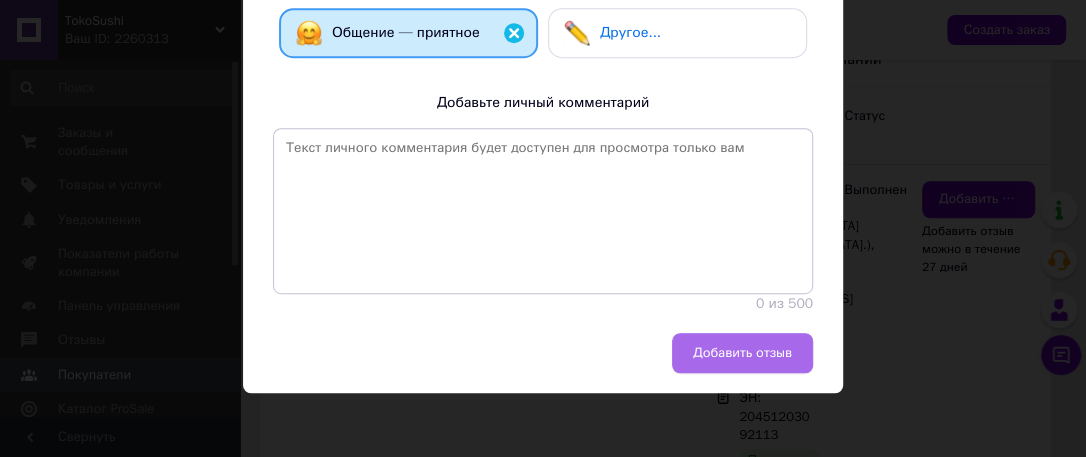 click on "Добавить отзыв" at bounding box center (742, 353) 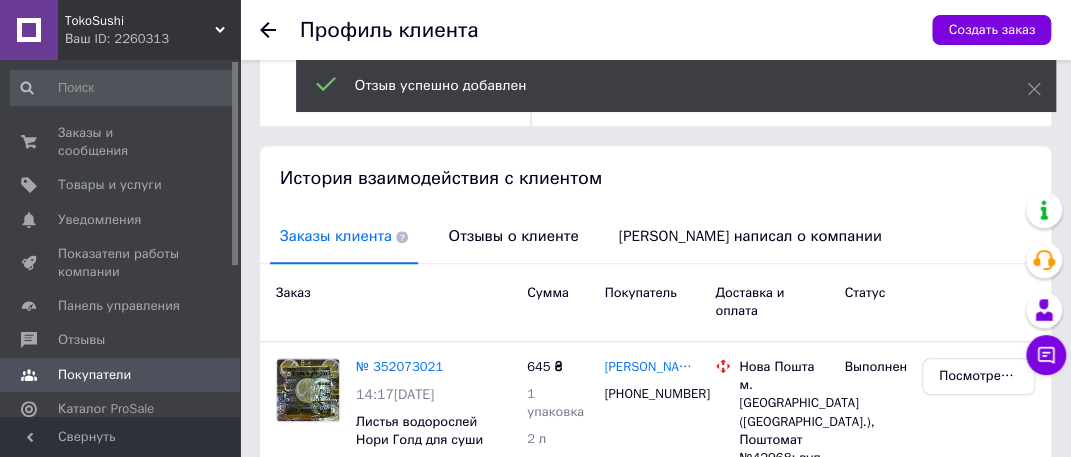 scroll, scrollTop: 441, scrollLeft: 0, axis: vertical 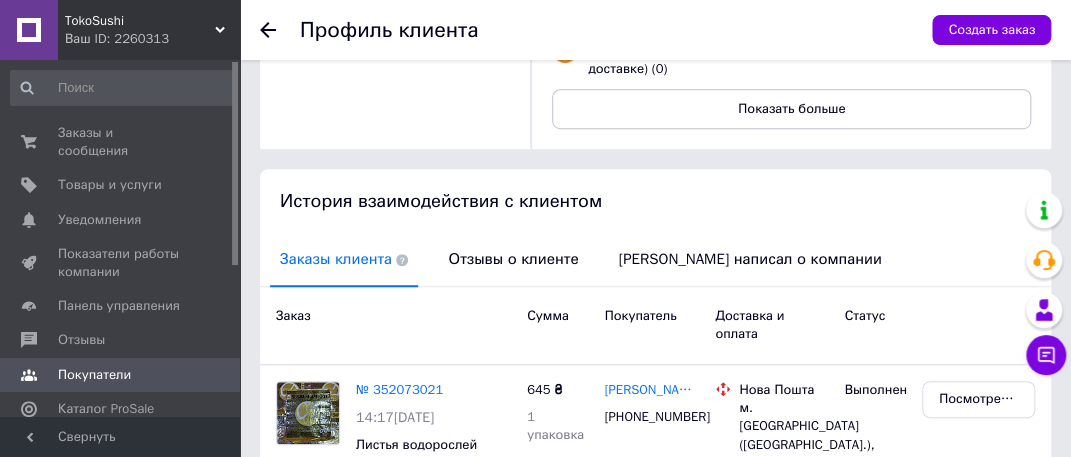 click 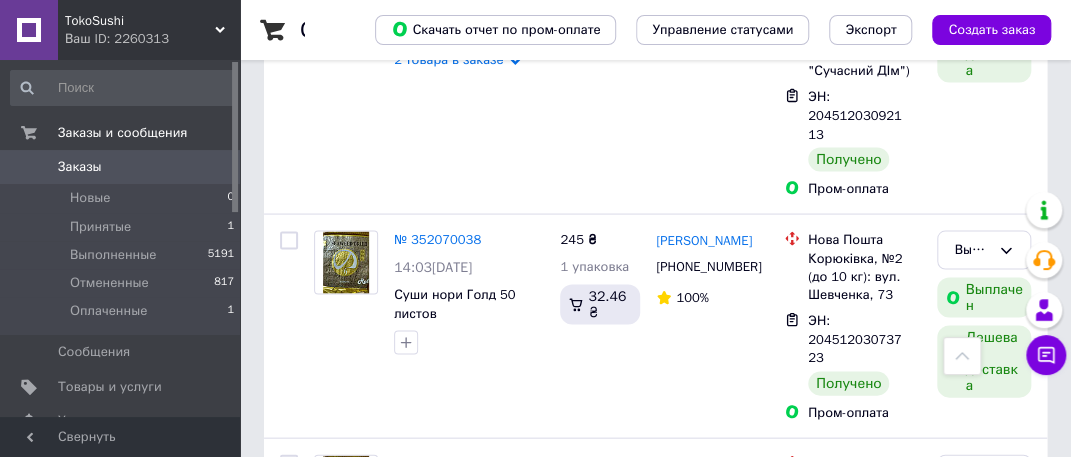 scroll, scrollTop: 1500, scrollLeft: 0, axis: vertical 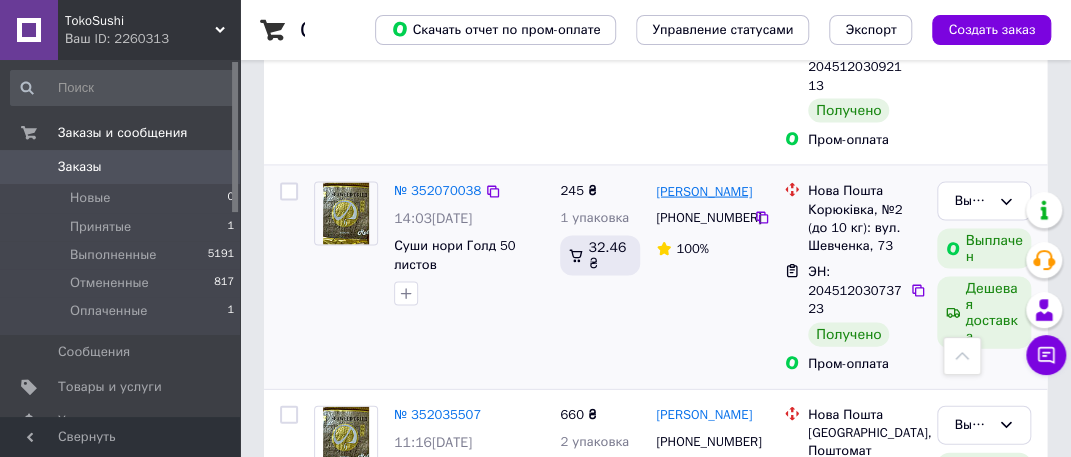 click on "[PERSON_NAME]" at bounding box center [704, 192] 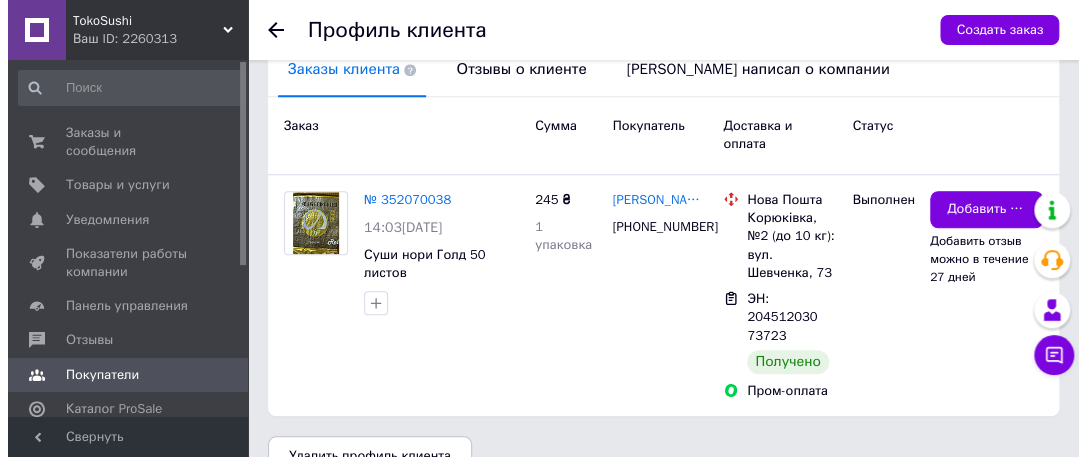 scroll, scrollTop: 632, scrollLeft: 0, axis: vertical 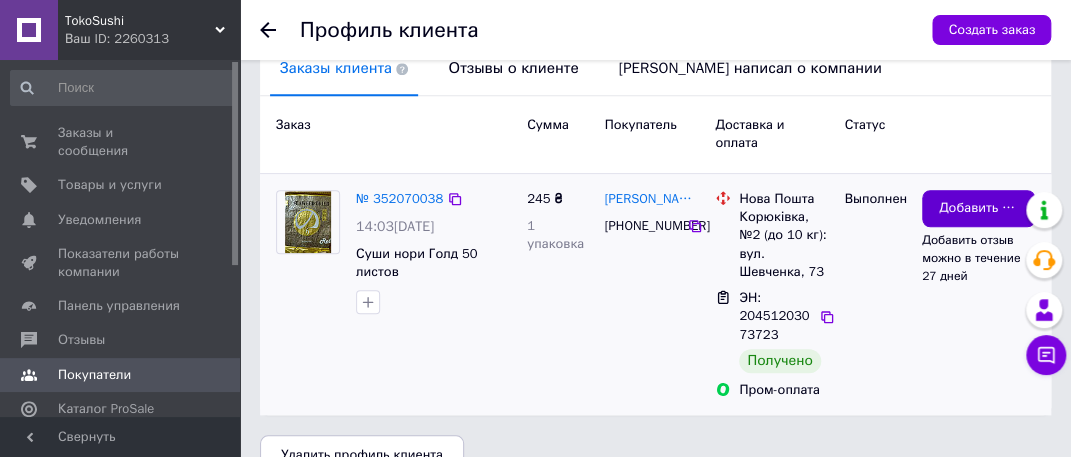 click on "Добавить отзыв" at bounding box center (978, 208) 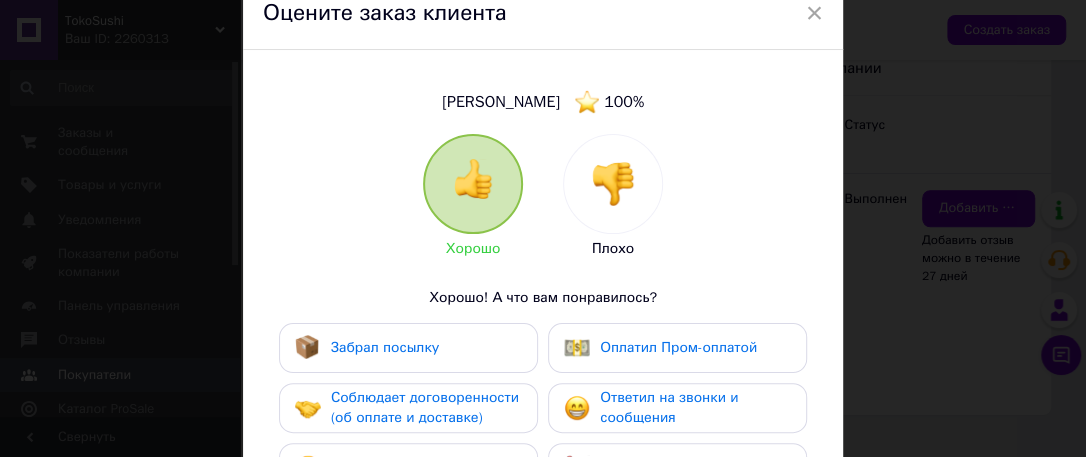 scroll, scrollTop: 200, scrollLeft: 0, axis: vertical 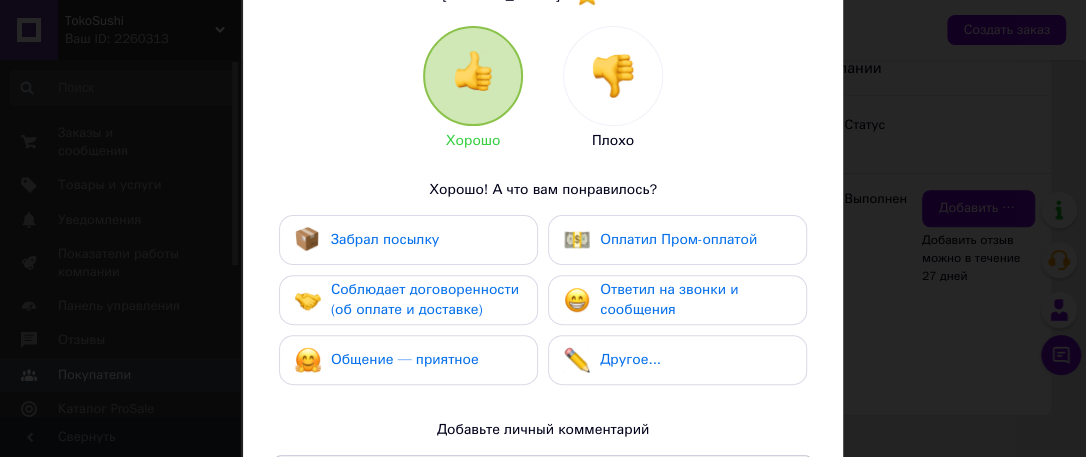 click on "Оплатил Пром-оплатой" at bounding box center (678, 239) 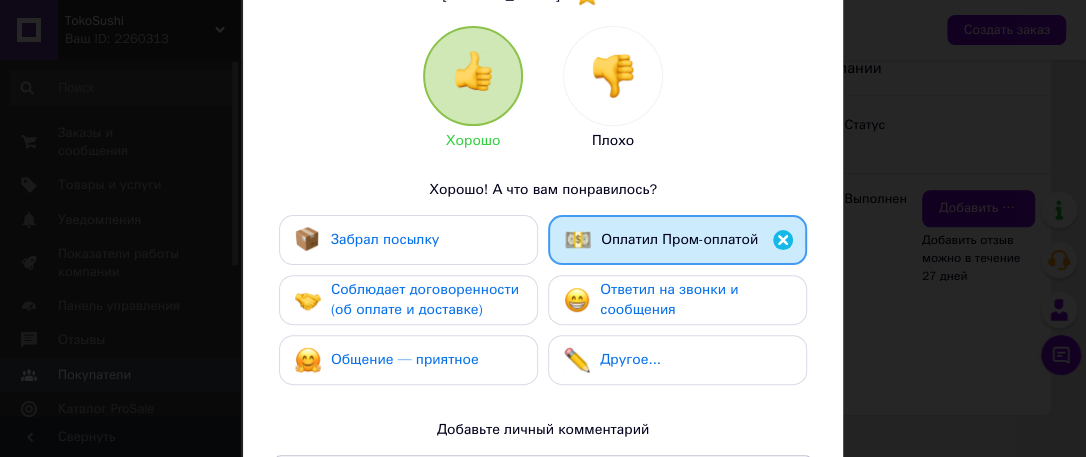 click on "Забрал посылку" at bounding box center (385, 239) 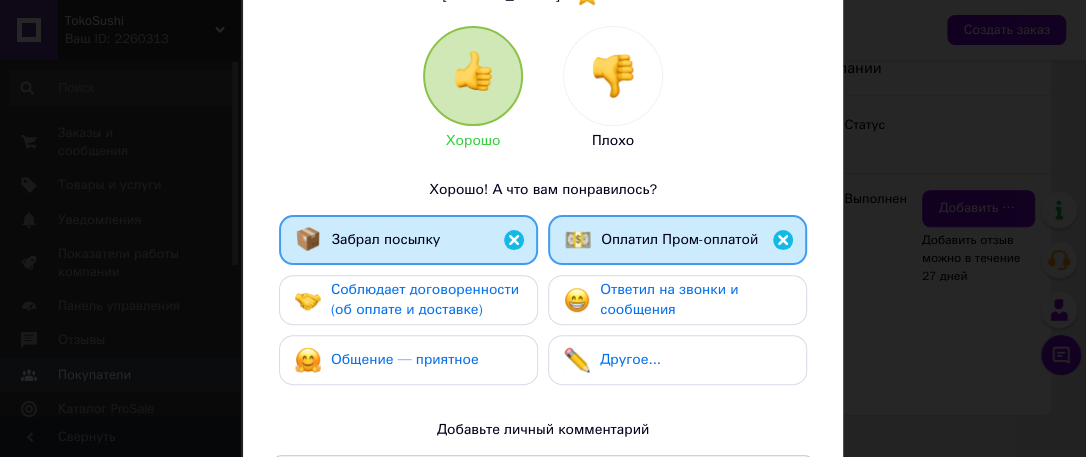 click on "Соблюдает договоренности (об оплате и доставке)" at bounding box center (425, 299) 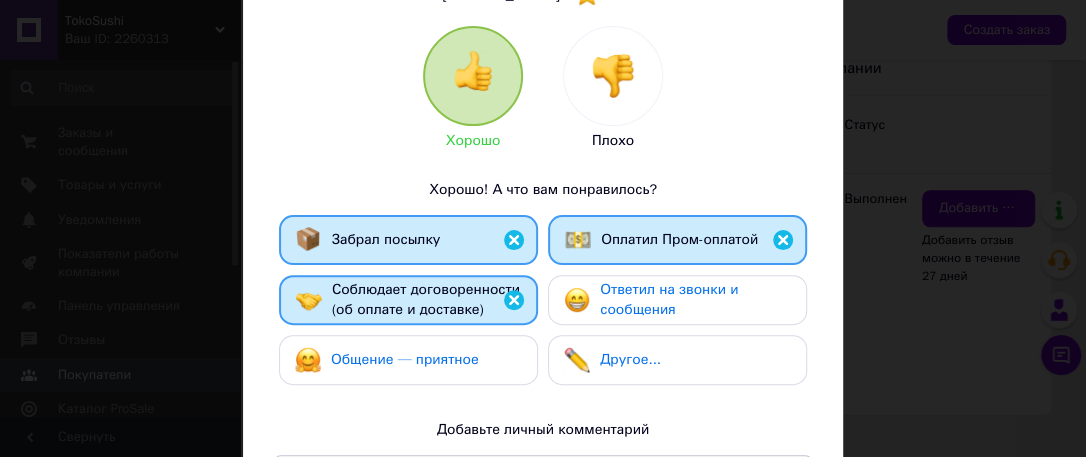 click on "Общение — приятное" at bounding box center (405, 359) 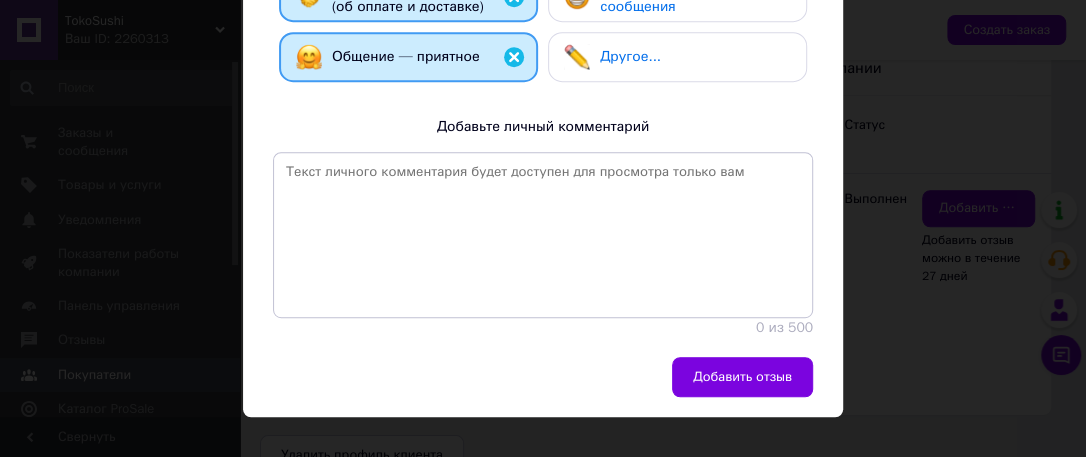 scroll, scrollTop: 527, scrollLeft: 0, axis: vertical 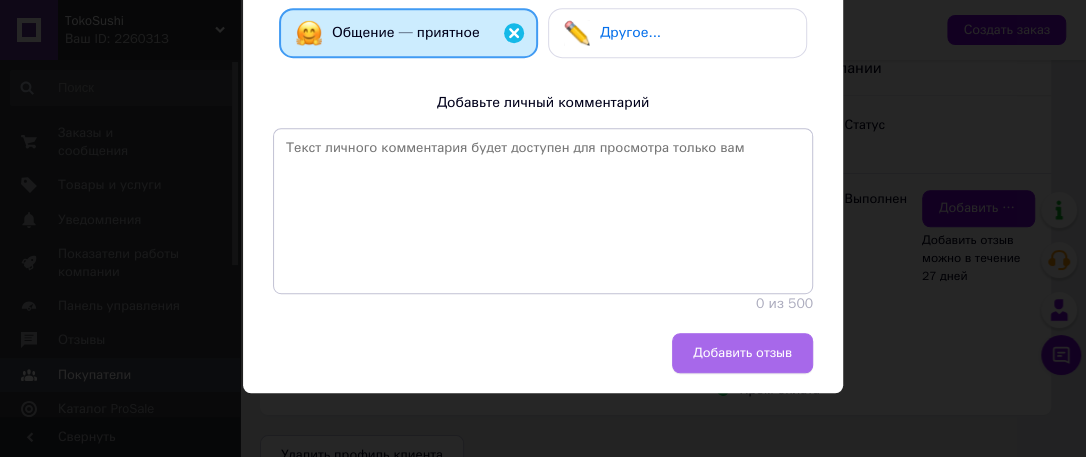 click on "Добавить отзыв" at bounding box center [742, 353] 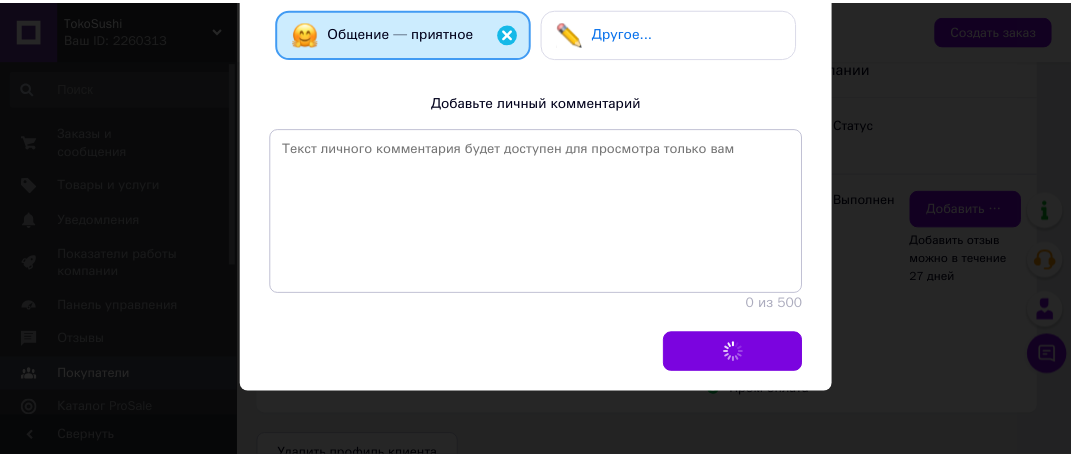 scroll, scrollTop: 614, scrollLeft: 0, axis: vertical 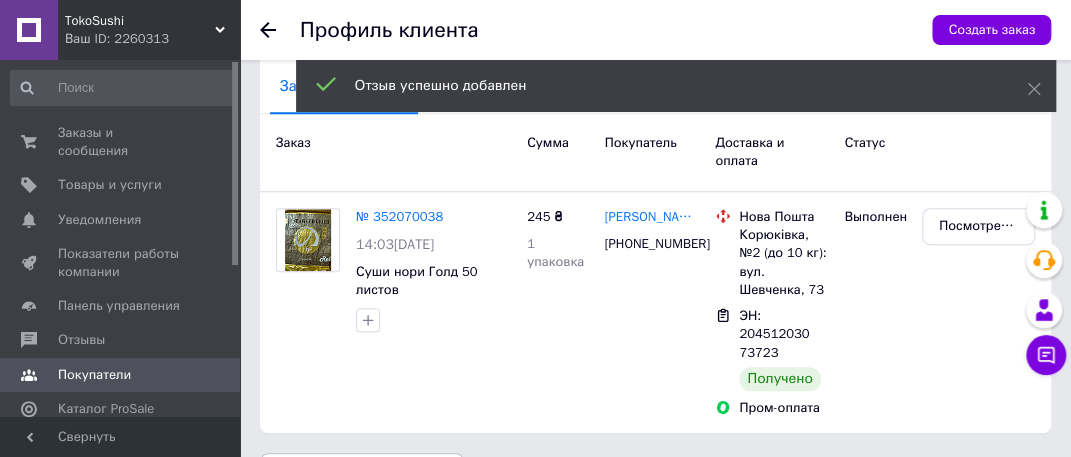 click 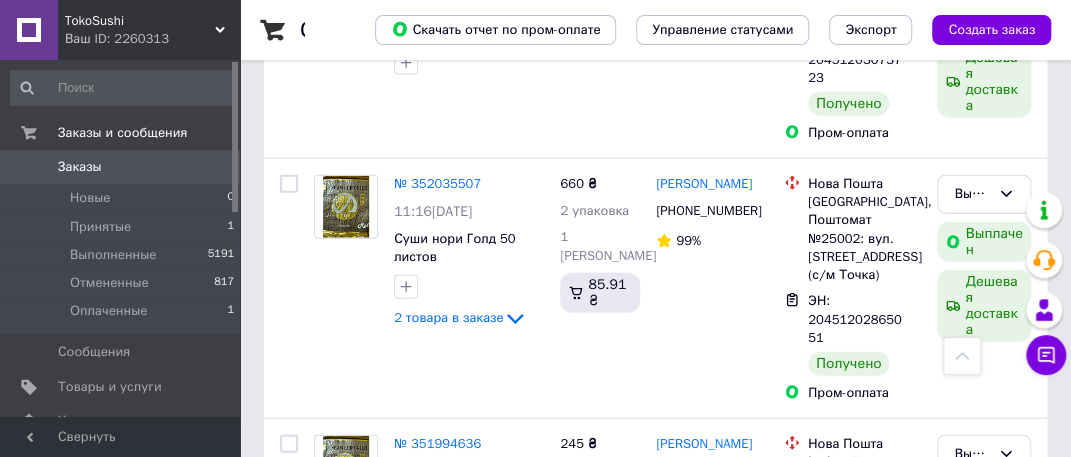 scroll, scrollTop: 1700, scrollLeft: 0, axis: vertical 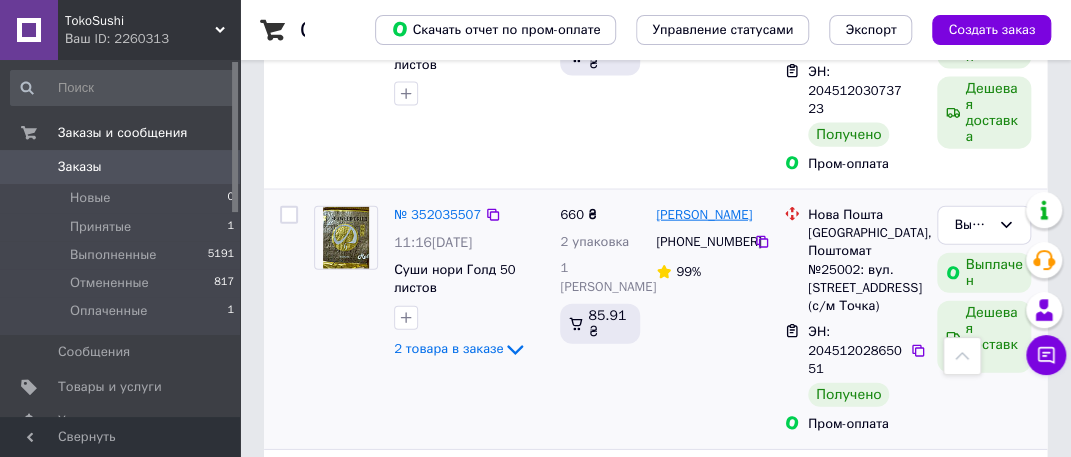 click on "[PERSON_NAME]" at bounding box center [704, 215] 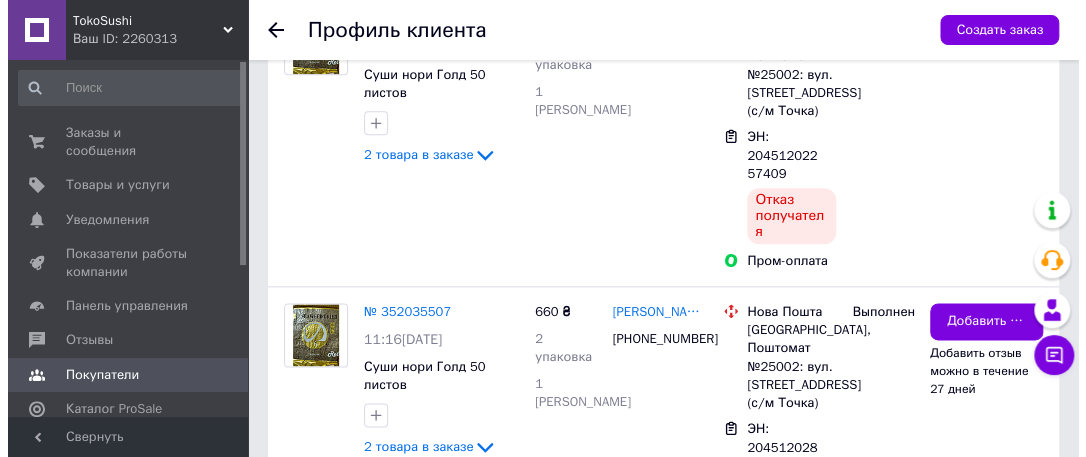 scroll, scrollTop: 900, scrollLeft: 0, axis: vertical 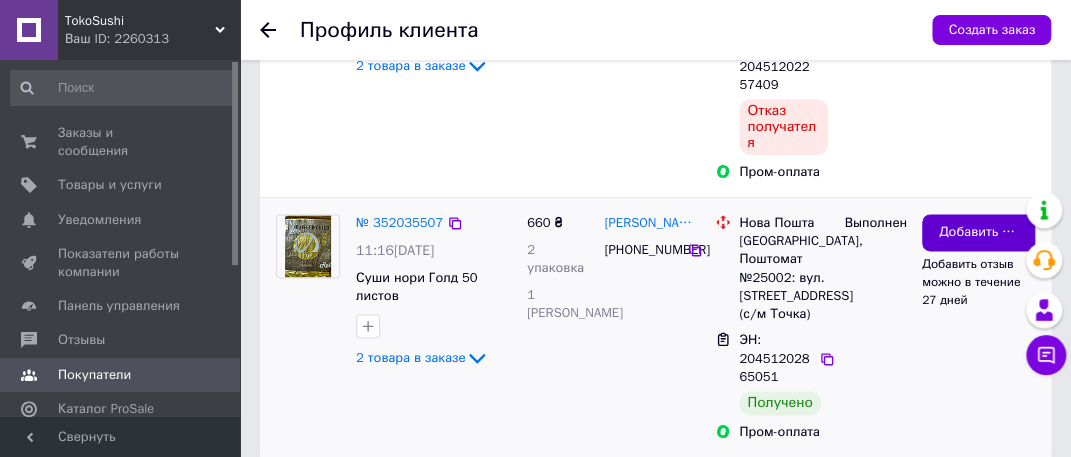 click on "Добавить отзыв" at bounding box center [978, 232] 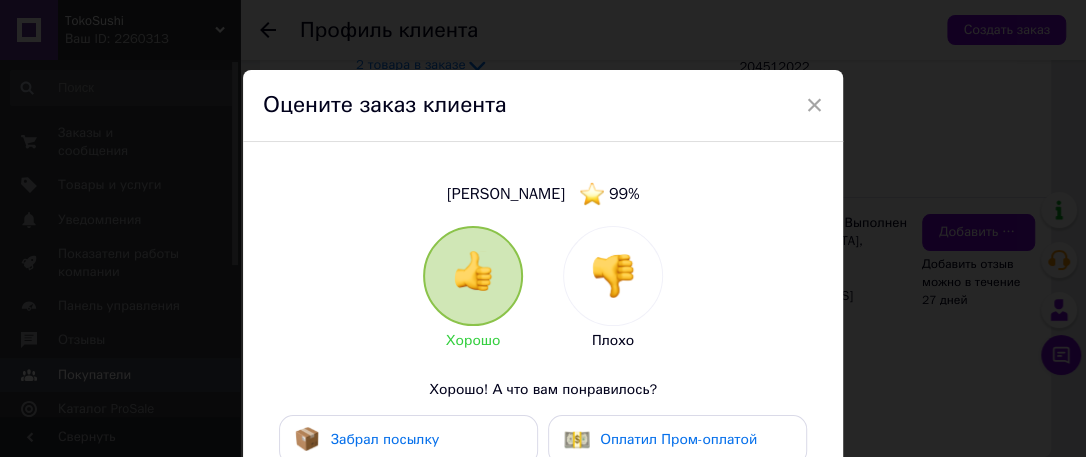 scroll, scrollTop: 200, scrollLeft: 0, axis: vertical 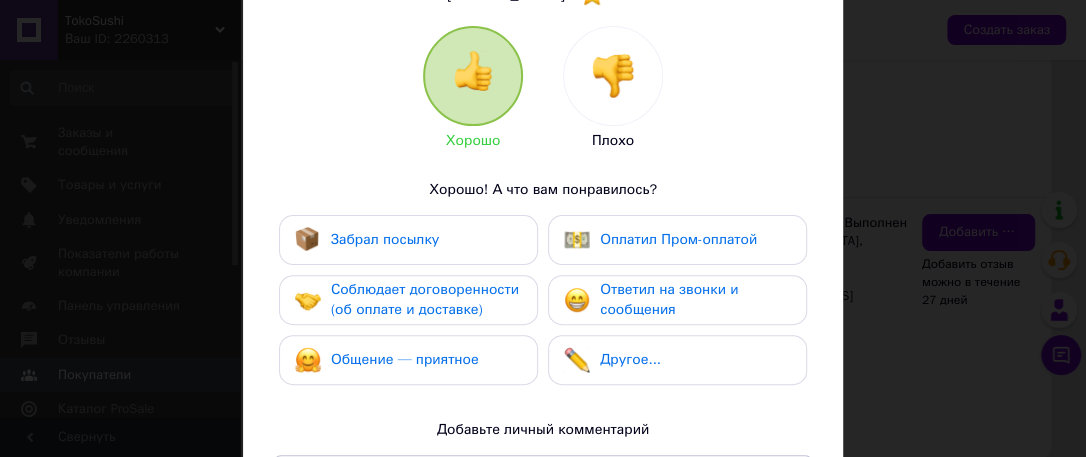 click on "Оплатил Пром-оплатой" at bounding box center (678, 239) 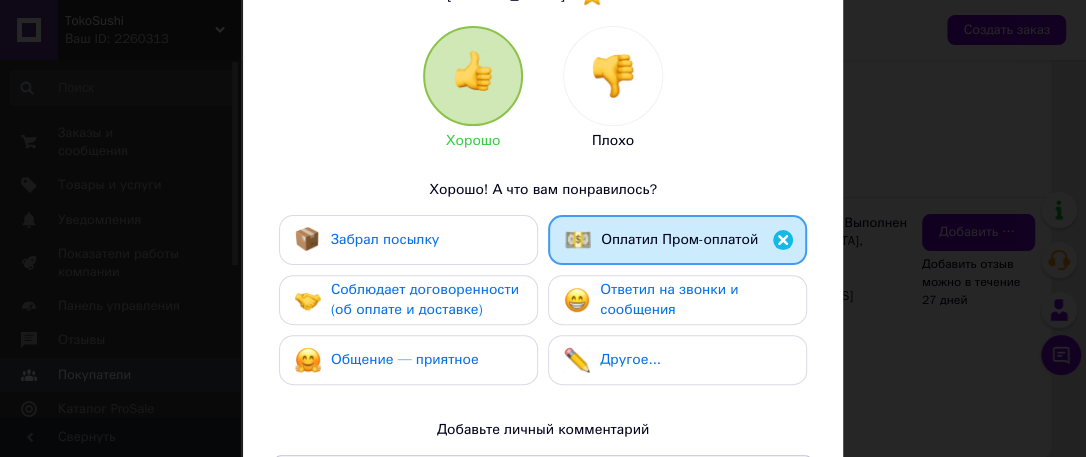 click on "Ответил на звонки и сообщения" at bounding box center (669, 299) 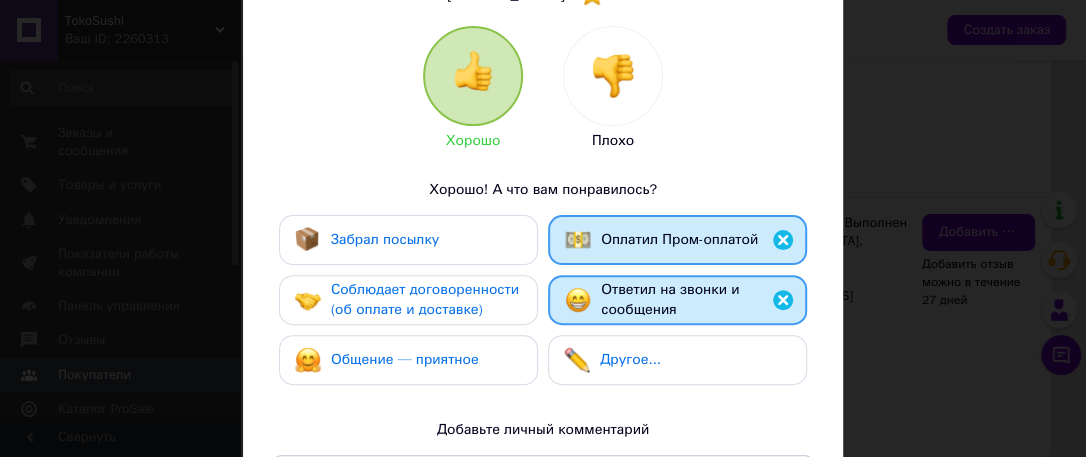 click on "Забрал посылку" at bounding box center (385, 239) 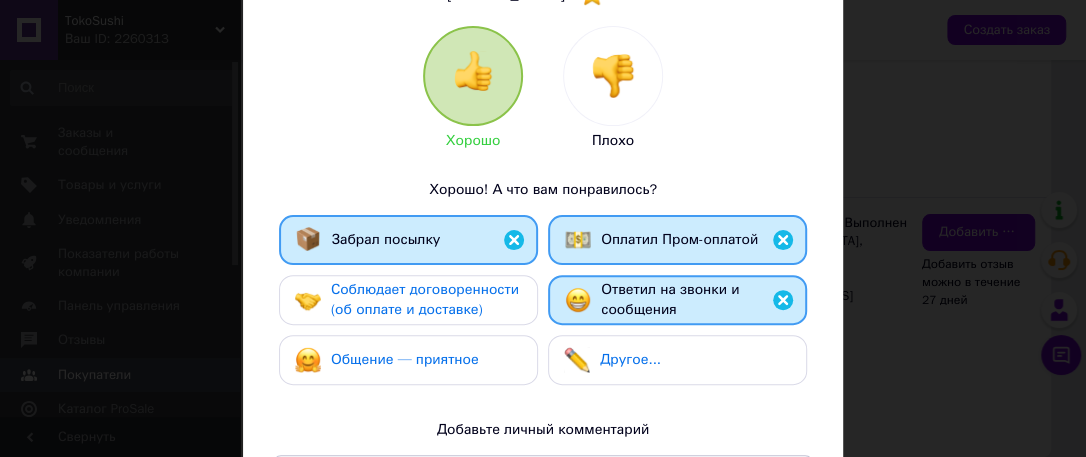 click on "Соблюдает договоренности (об оплате и доставке)" at bounding box center (425, 299) 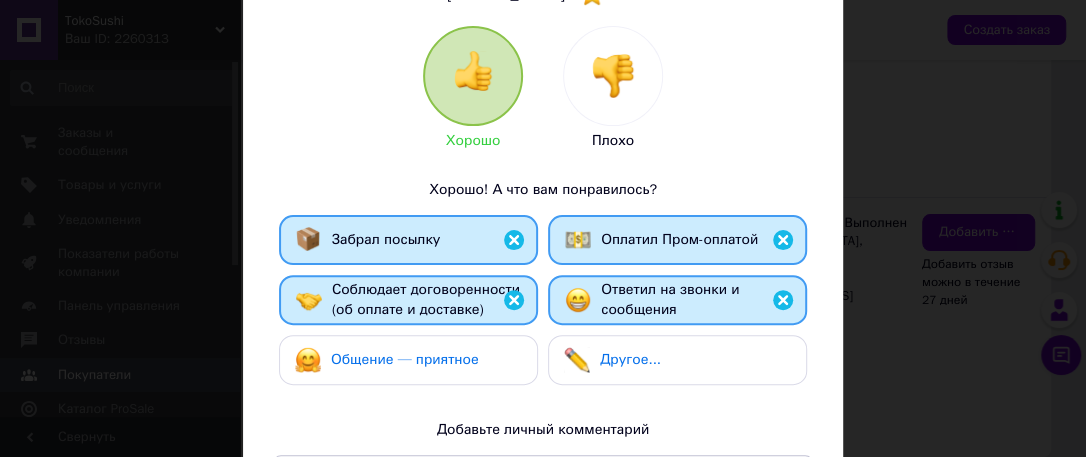 click on "Общение — приятное" at bounding box center [405, 359] 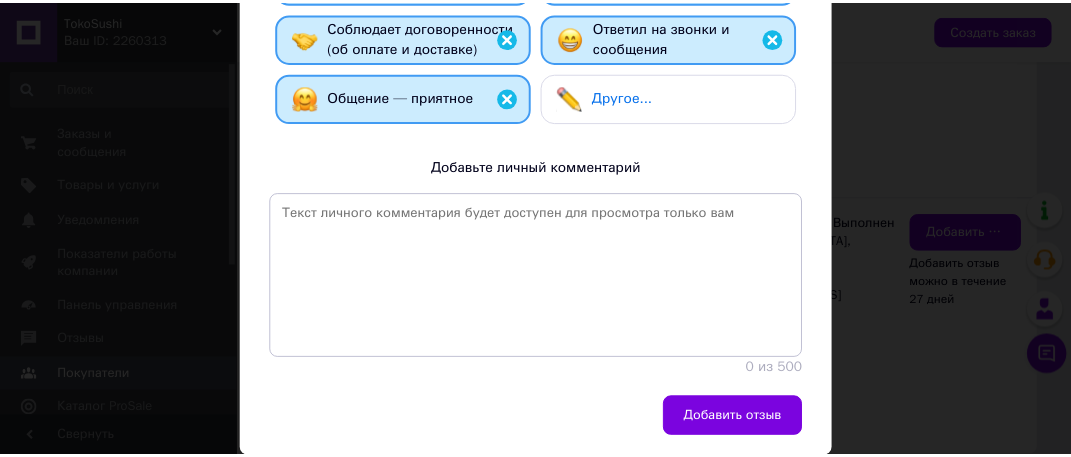 scroll, scrollTop: 500, scrollLeft: 0, axis: vertical 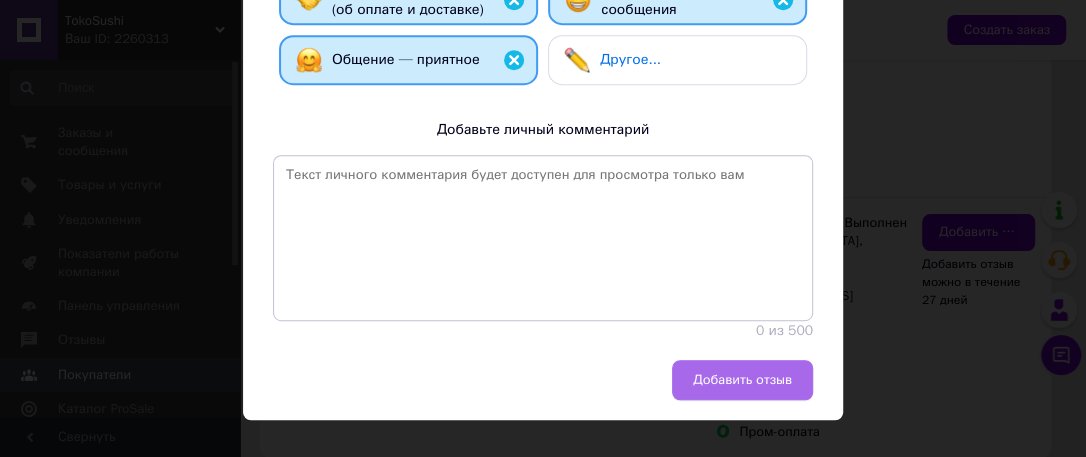 click on "Добавить отзыв" at bounding box center [742, 380] 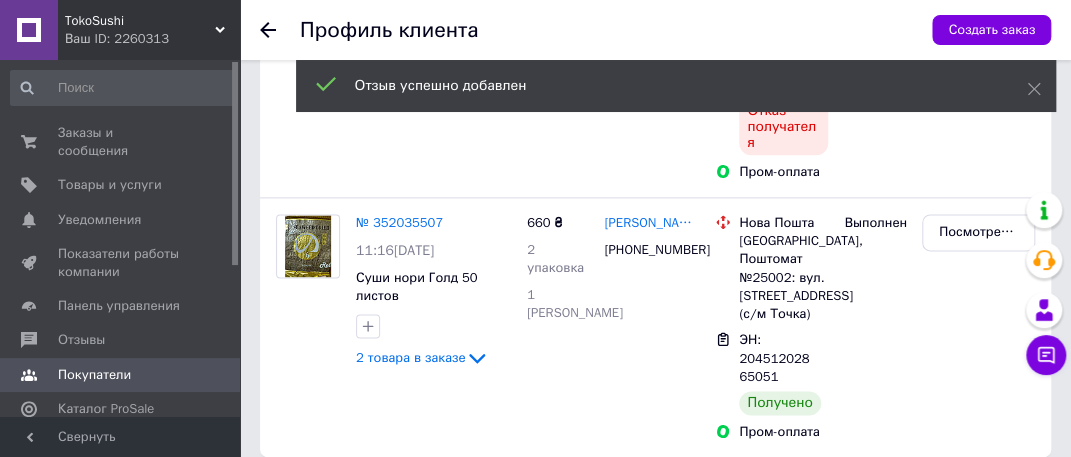 click 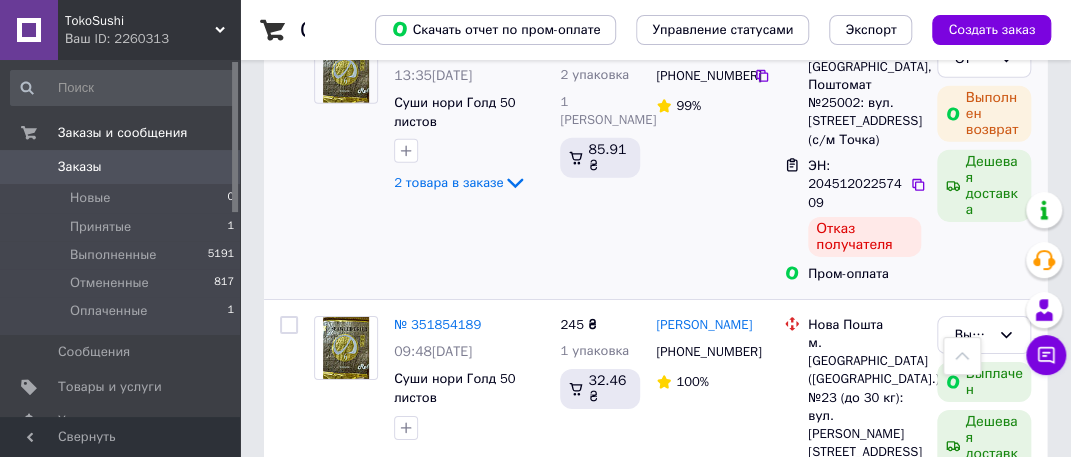scroll, scrollTop: 2400, scrollLeft: 0, axis: vertical 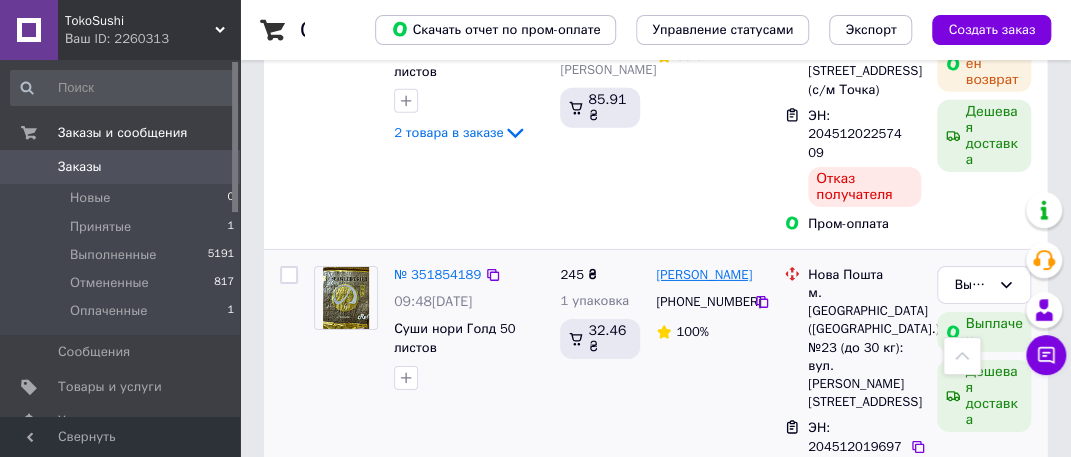 click on "[PERSON_NAME]" at bounding box center (704, 275) 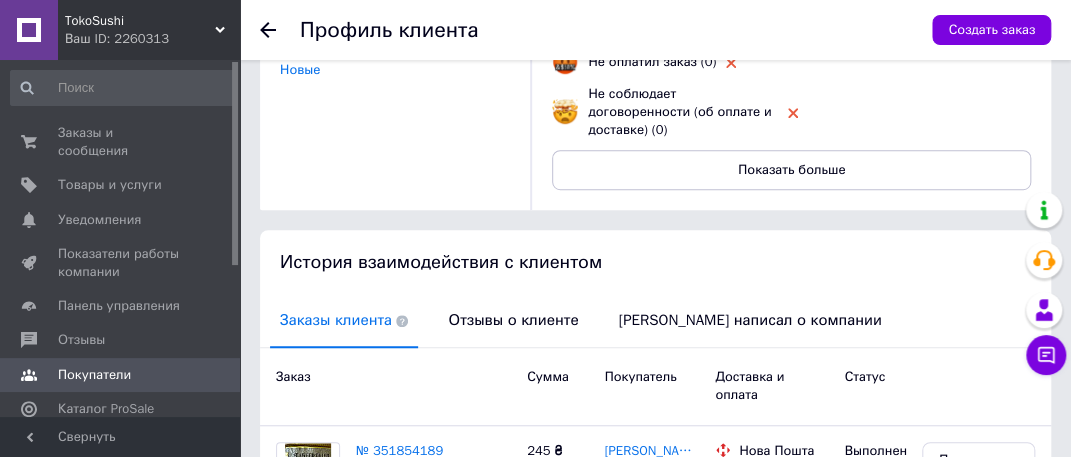 scroll, scrollTop: 369, scrollLeft: 0, axis: vertical 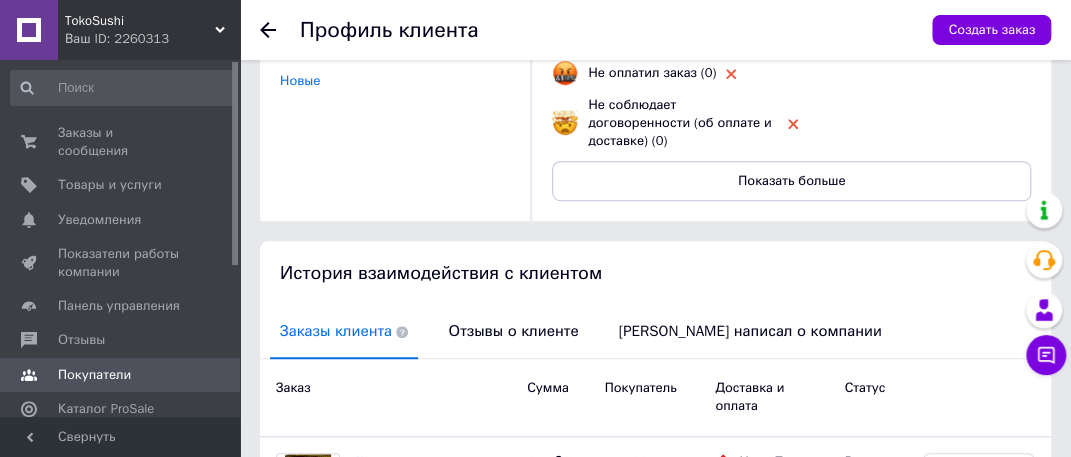 click 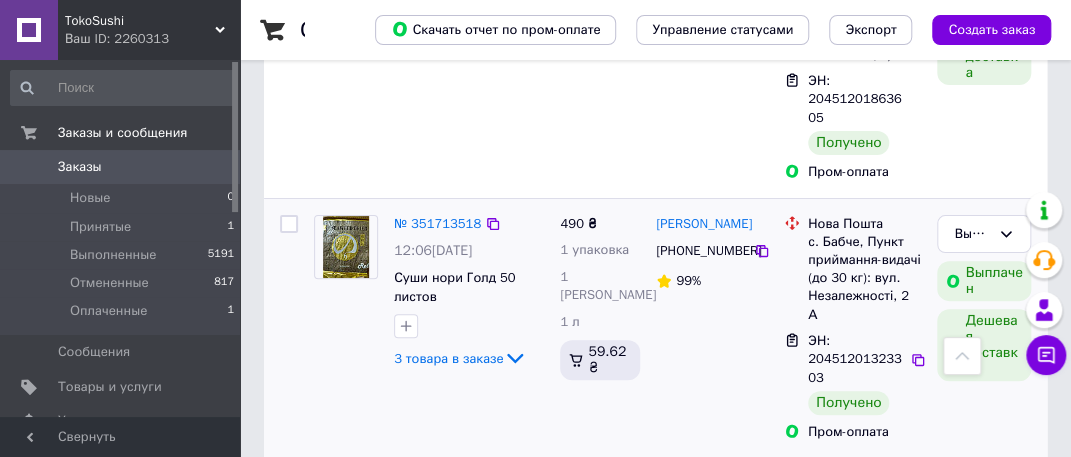 scroll, scrollTop: 2900, scrollLeft: 0, axis: vertical 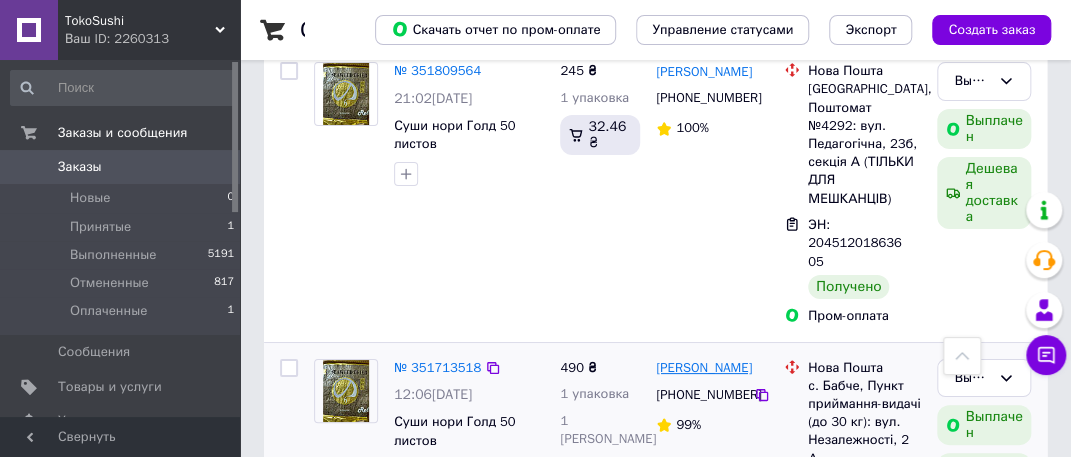 click on "[PERSON_NAME]" at bounding box center (704, 368) 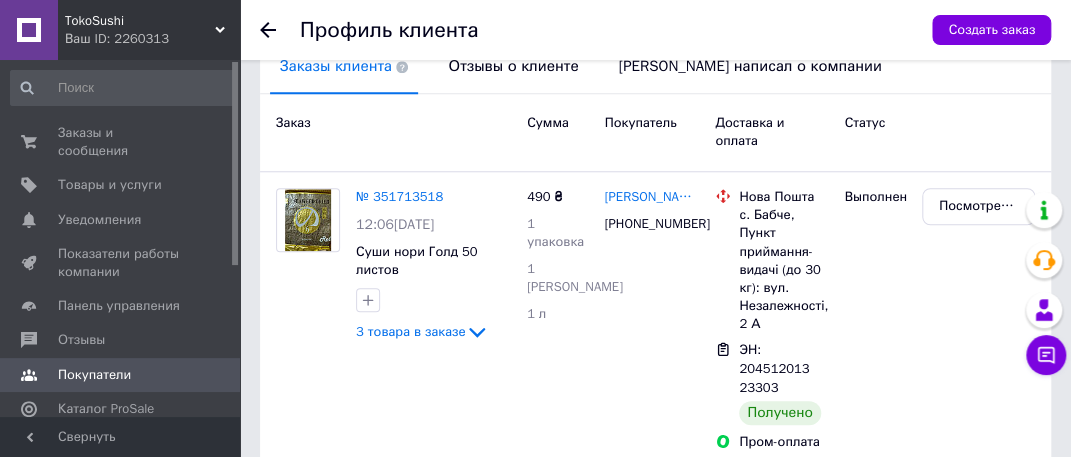 scroll, scrollTop: 586, scrollLeft: 0, axis: vertical 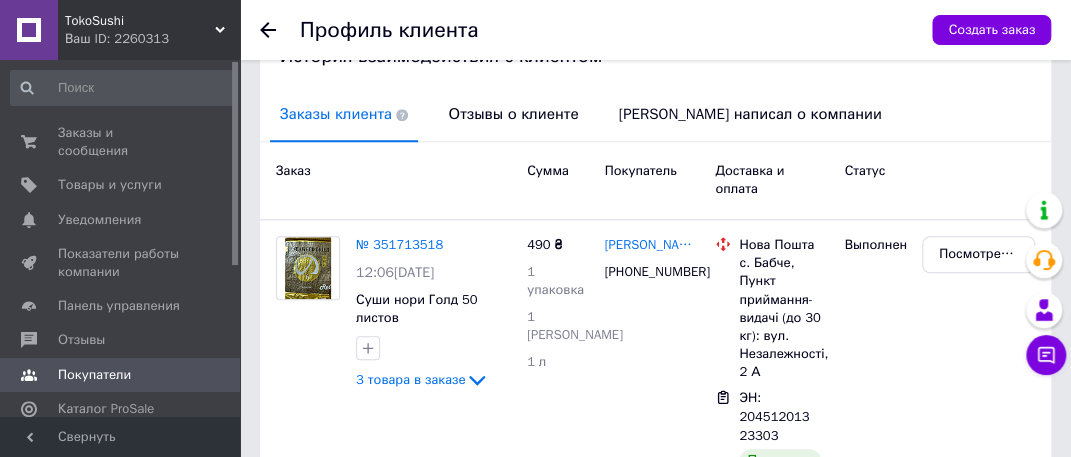 click 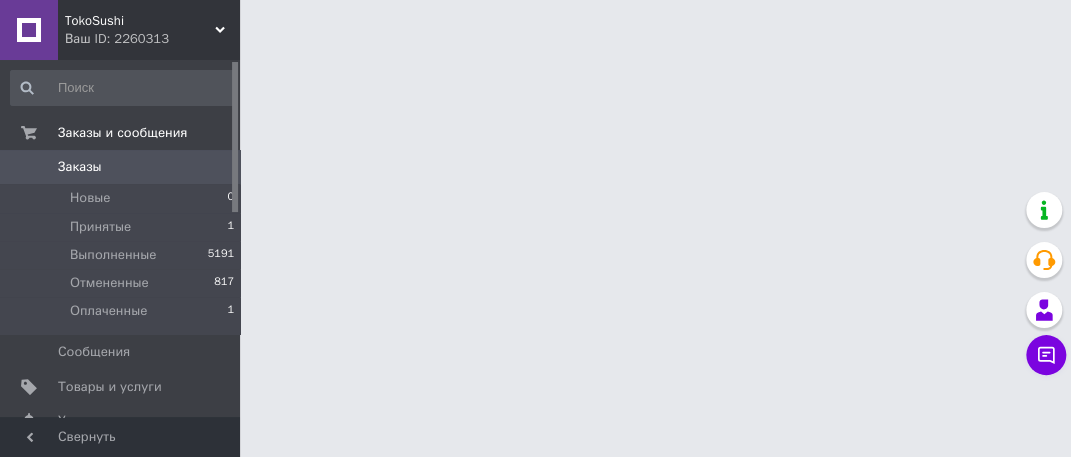 scroll, scrollTop: 0, scrollLeft: 0, axis: both 